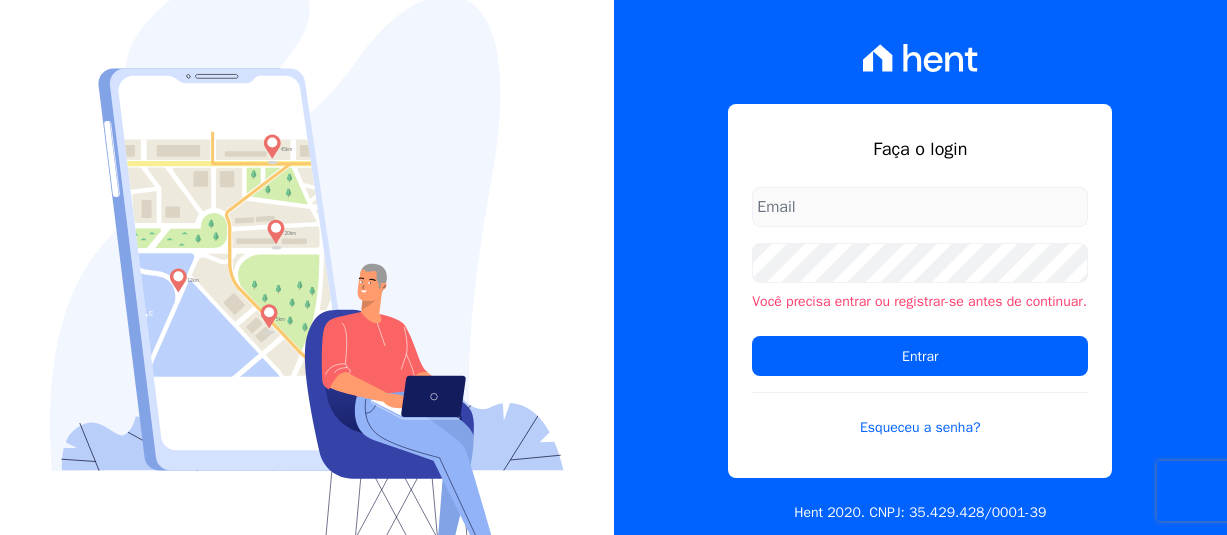 scroll, scrollTop: 0, scrollLeft: 0, axis: both 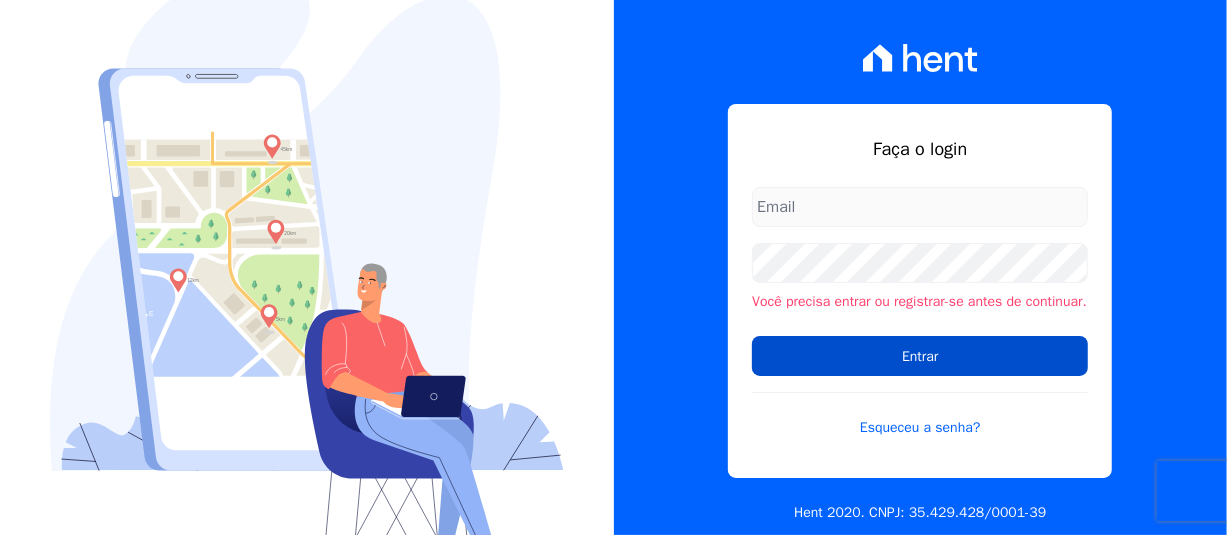 type on "[PERSON_NAME][EMAIL_ADDRESS][PERSON_NAME][DOMAIN_NAME]" 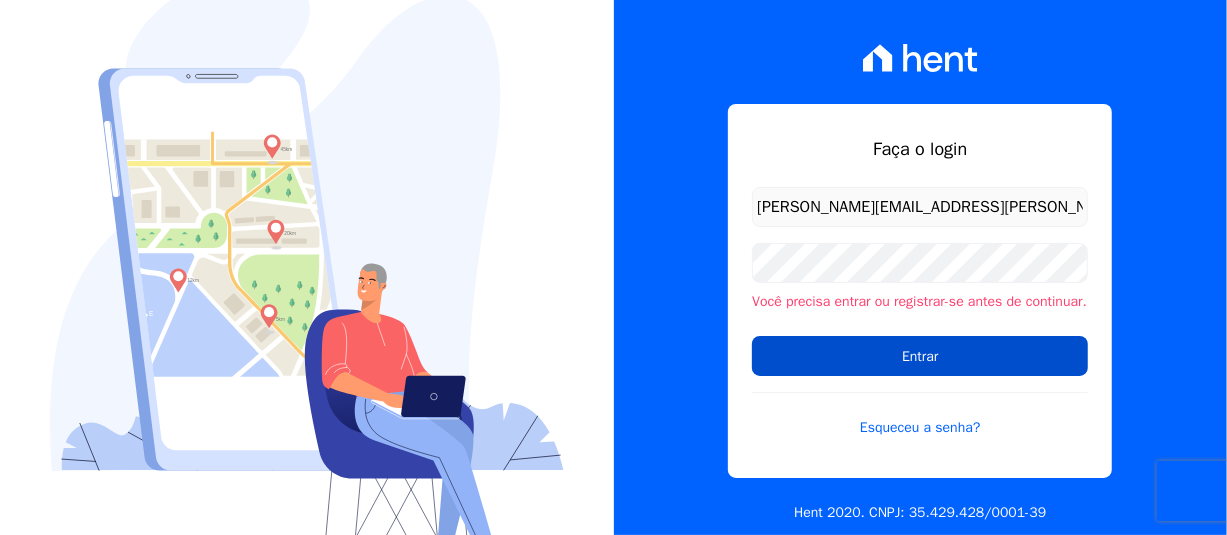 click on "Entrar" at bounding box center (920, 356) 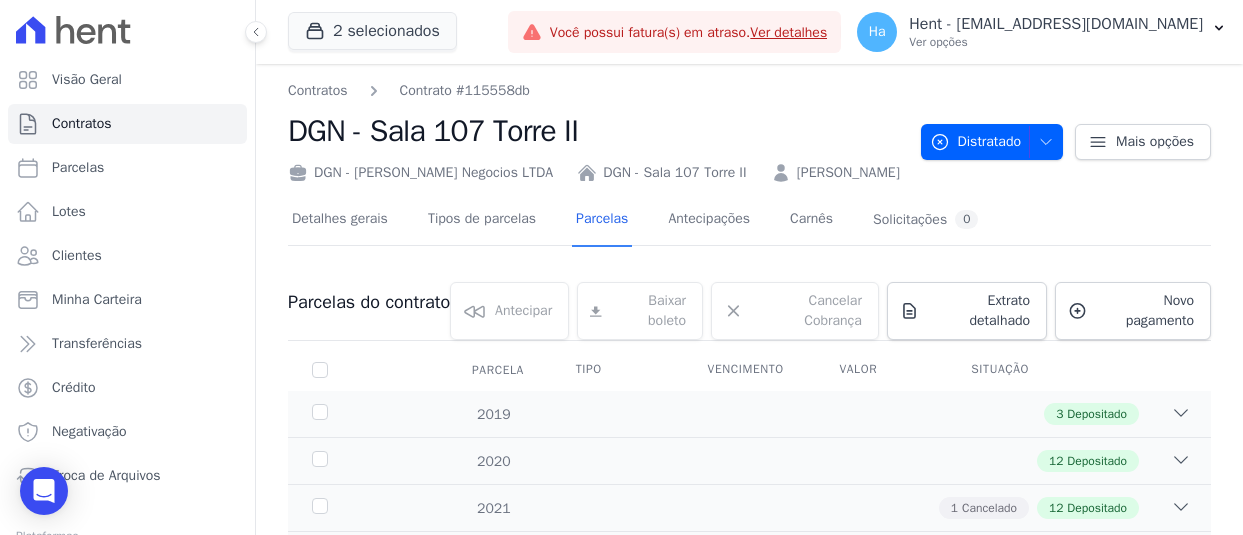scroll, scrollTop: 0, scrollLeft: 0, axis: both 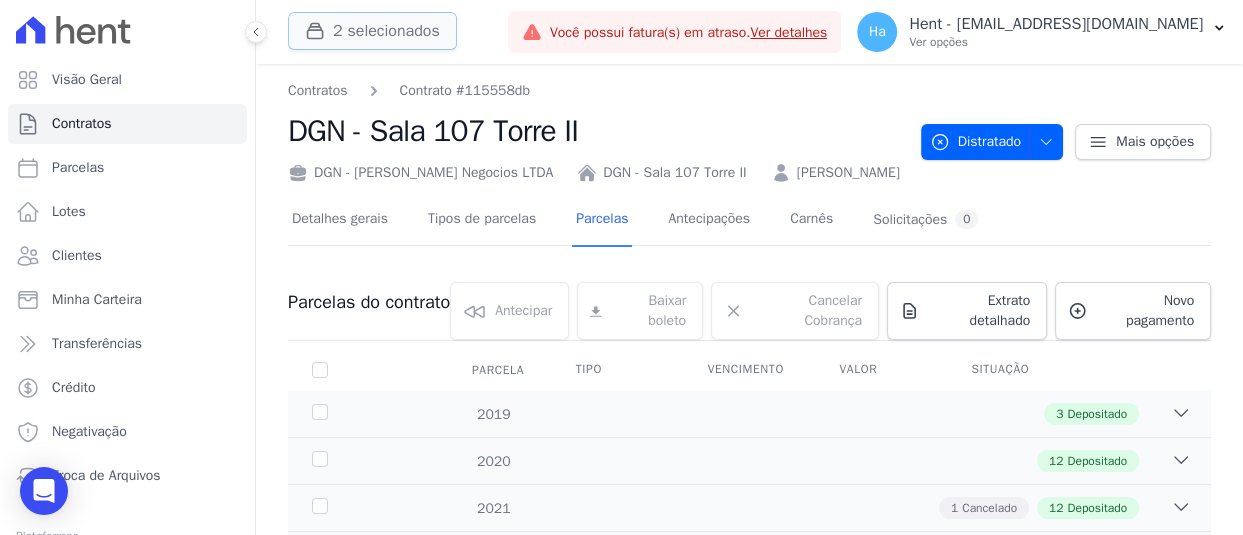 type 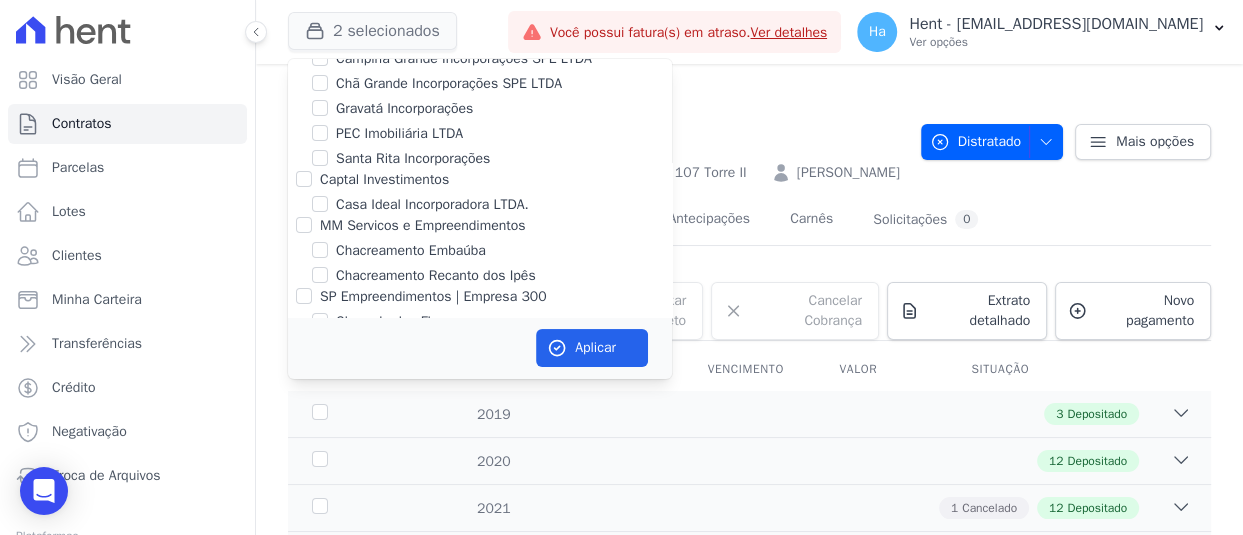 scroll, scrollTop: 6200, scrollLeft: 0, axis: vertical 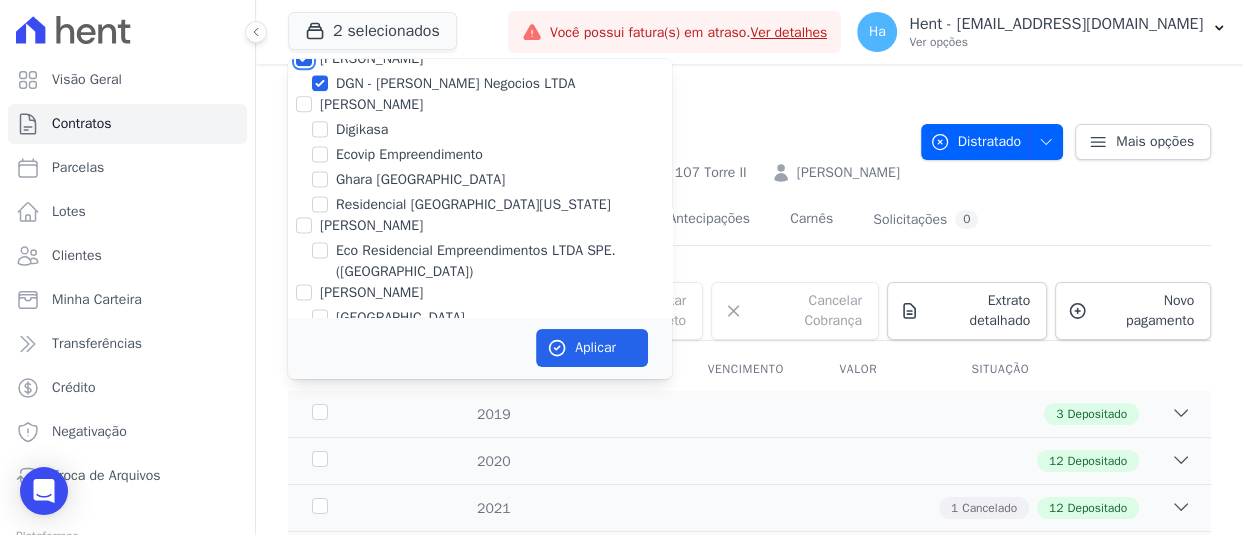 click on "[PERSON_NAME]" at bounding box center (304, 58) 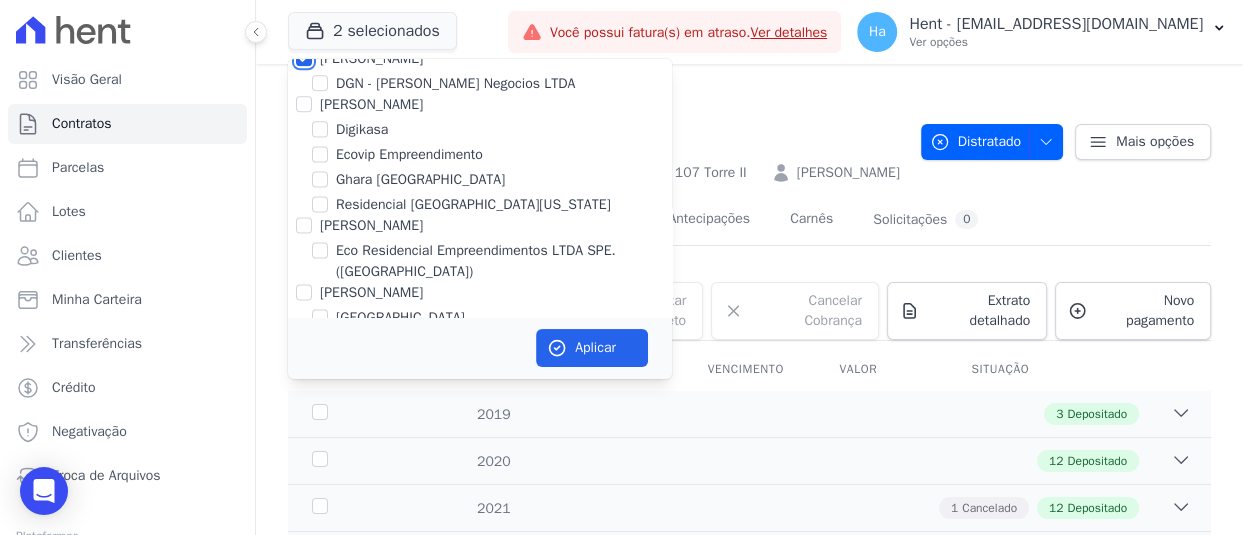 checkbox on "false" 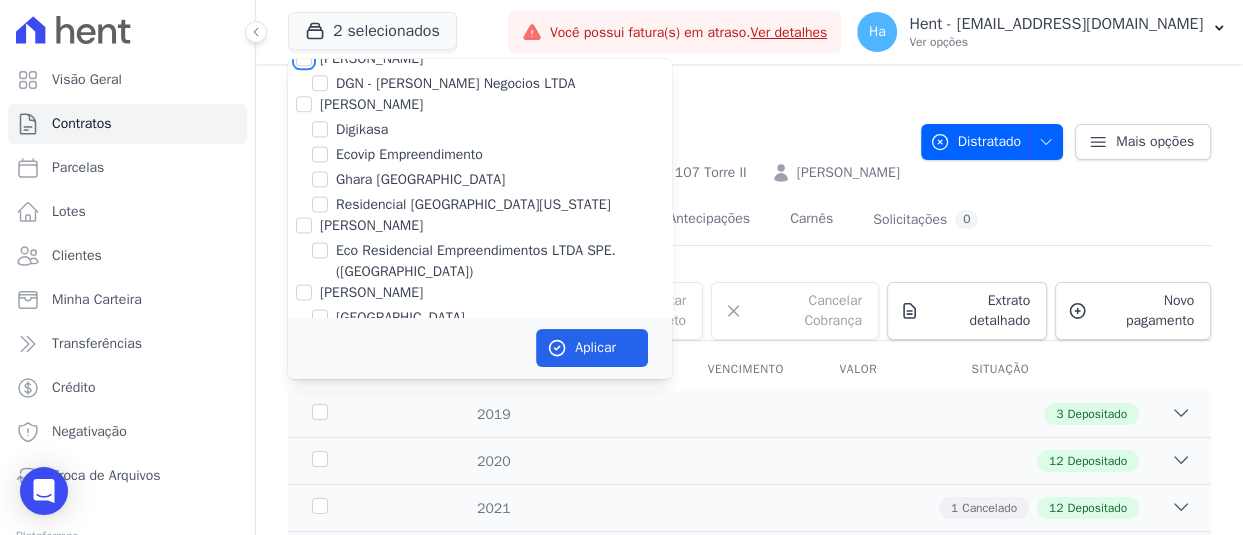 checkbox on "false" 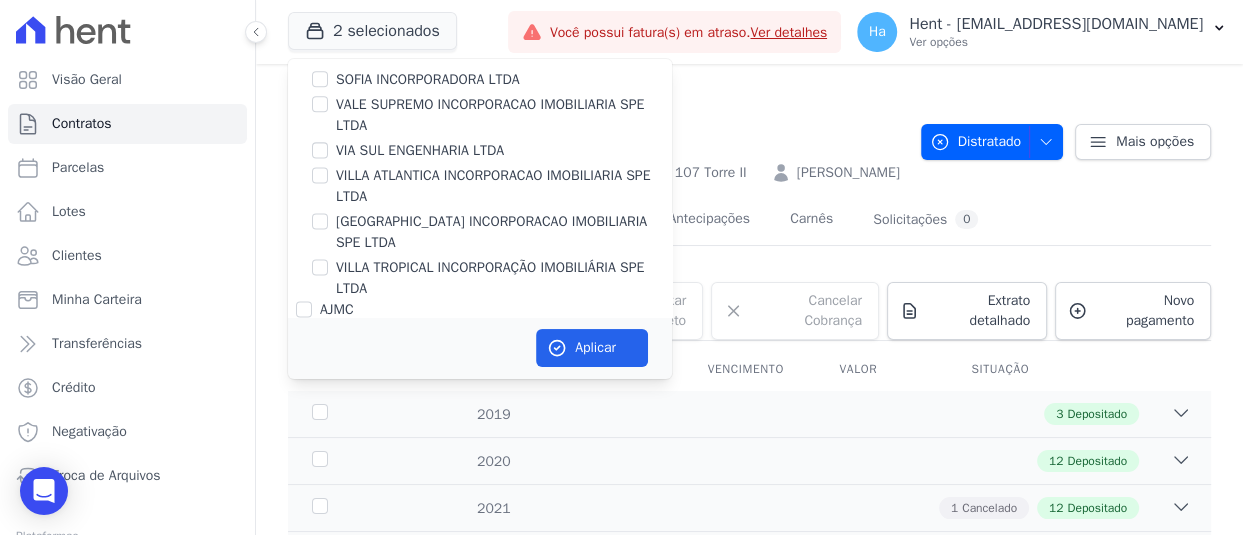 scroll, scrollTop: 15797, scrollLeft: 0, axis: vertical 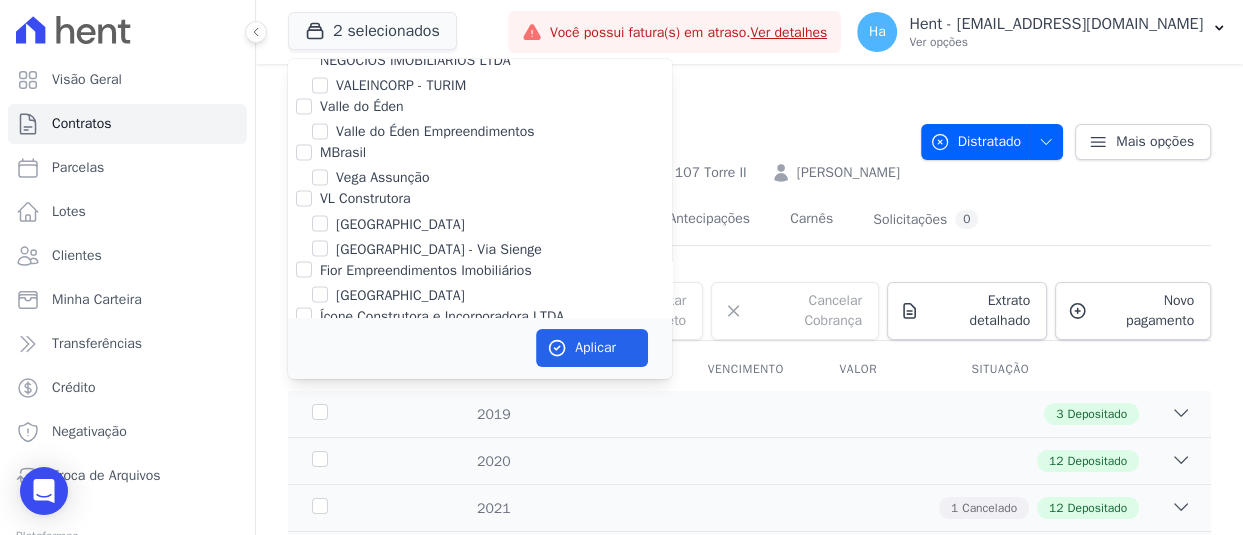 click on "VALEINCORP CONSTRUTORA INCORPORADORA E NEGOCIOS IMOBILIARIOS LTDA" at bounding box center [304, 39] 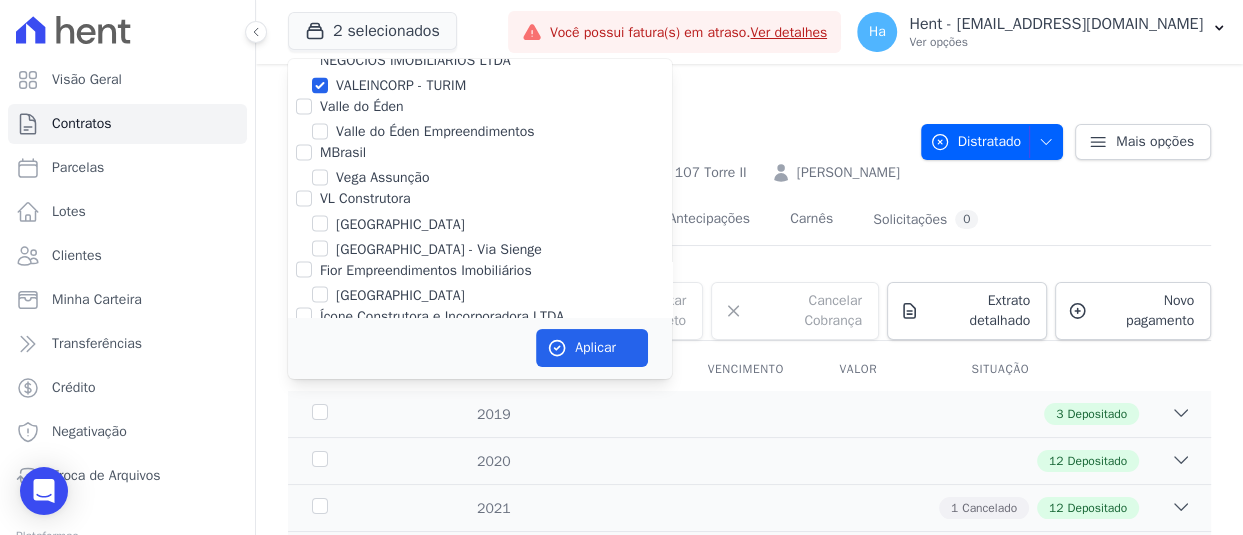 checkbox on "true" 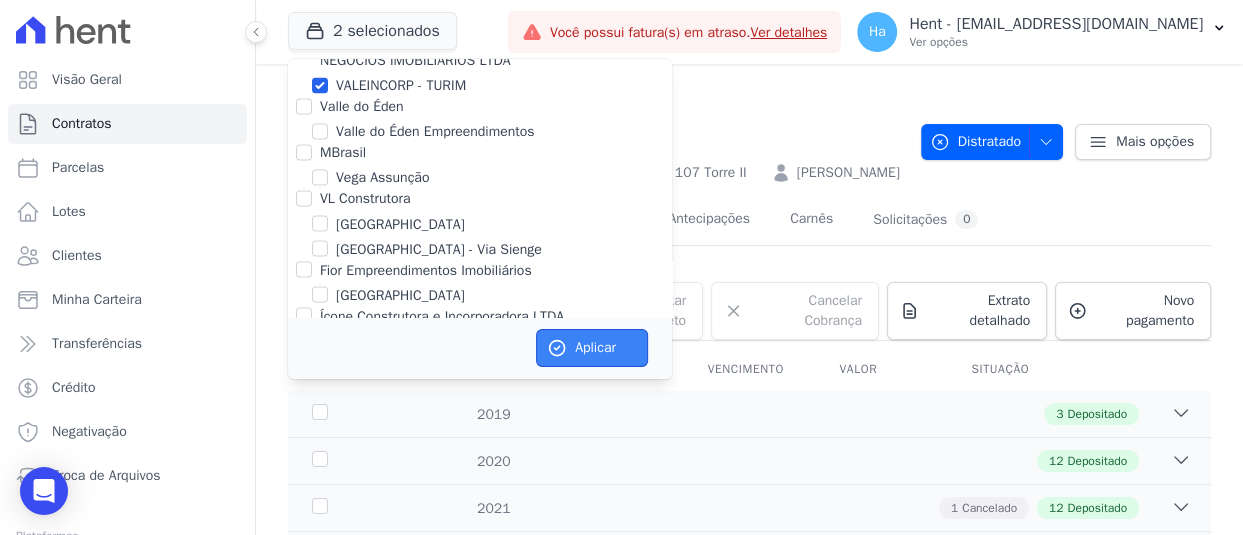click on "Aplicar" at bounding box center [592, 348] 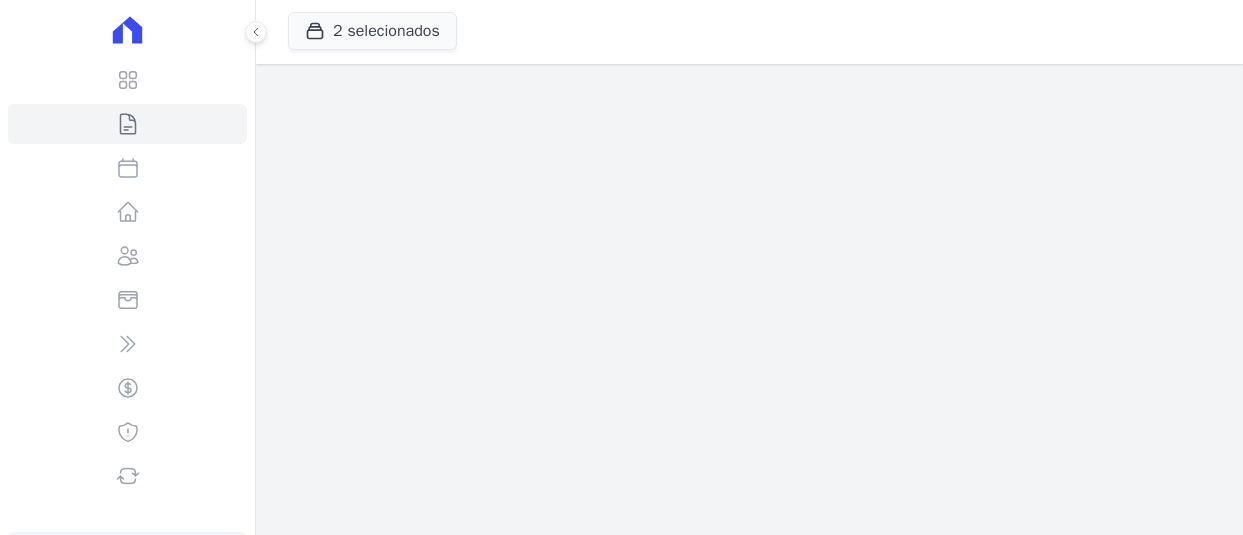 scroll, scrollTop: 0, scrollLeft: 0, axis: both 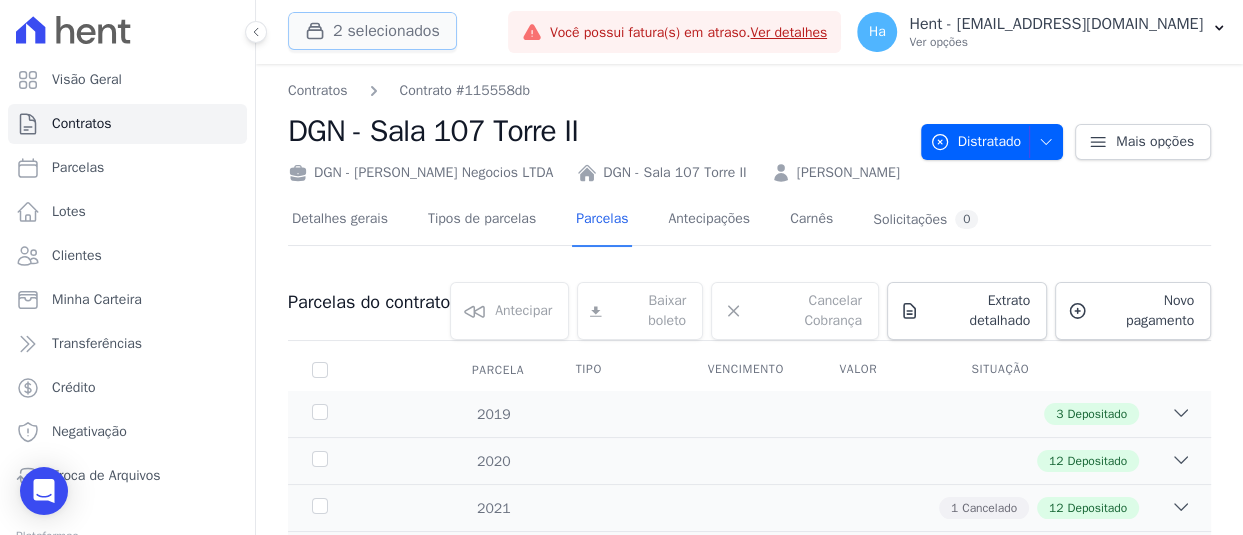 click on "2 selecionados" at bounding box center (372, 31) 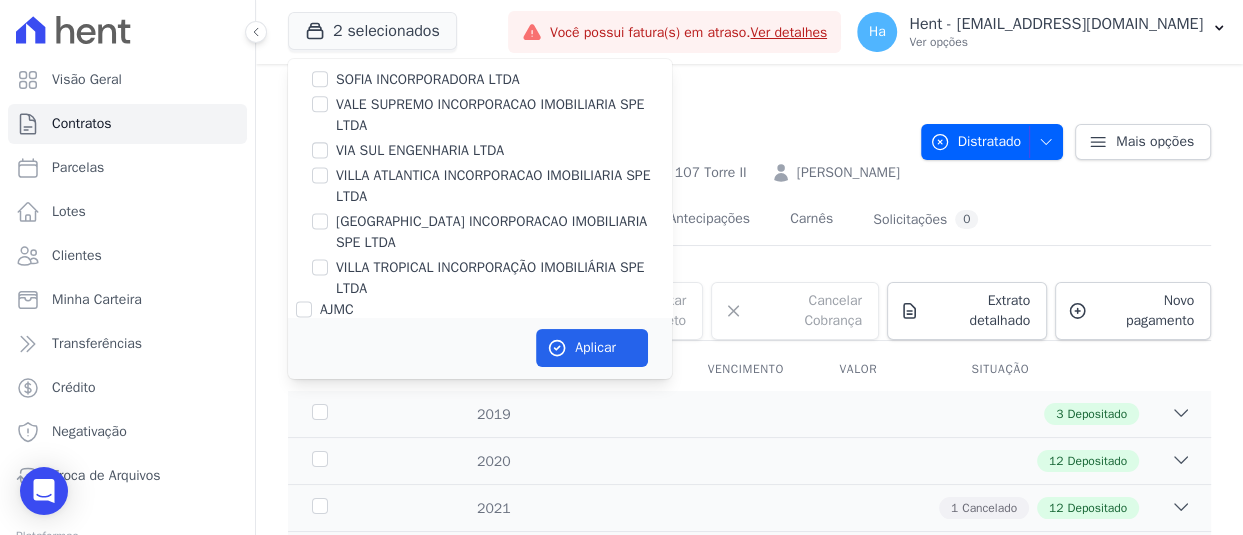 scroll, scrollTop: 15797, scrollLeft: 0, axis: vertical 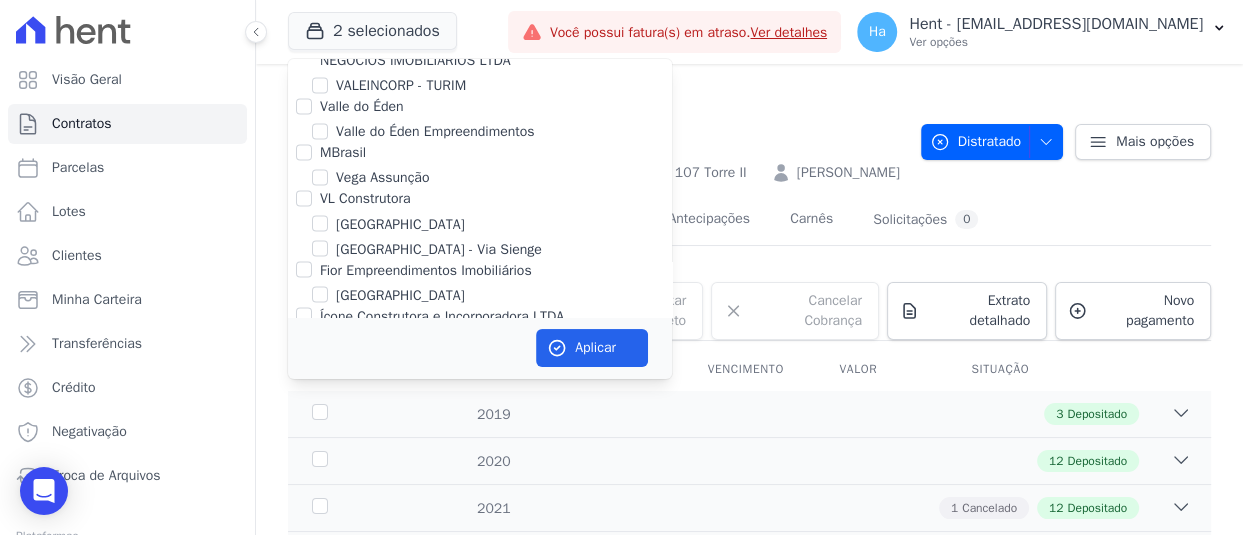 click on "VALEINCORP CONSTRUTORA INCORPORADORA E NEGOCIOS IMOBILIARIOS LTDA" at bounding box center [304, 39] 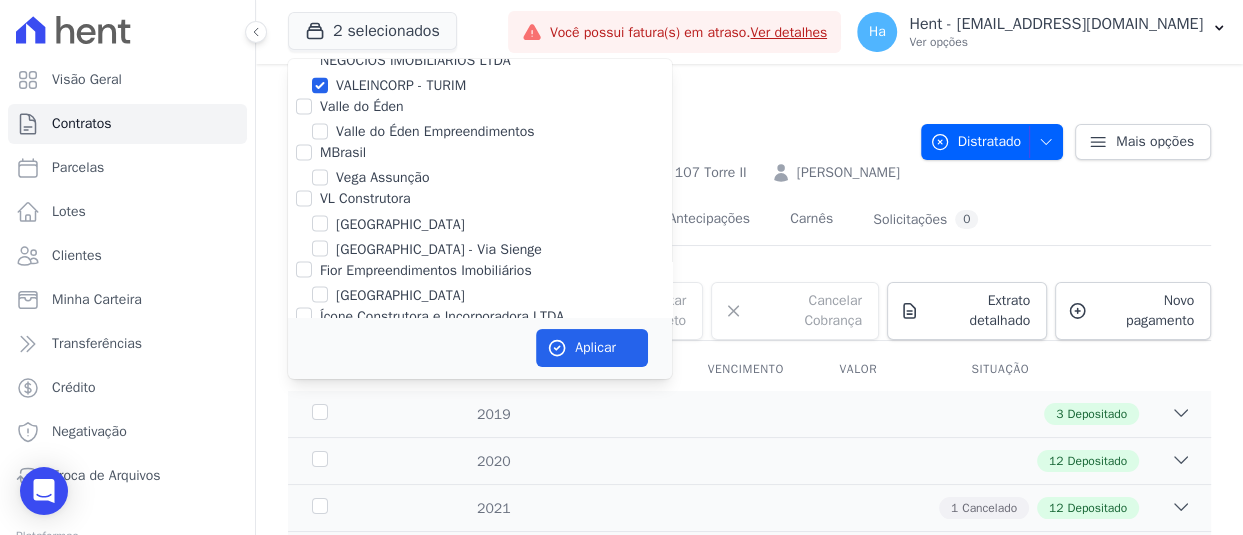 checkbox on "true" 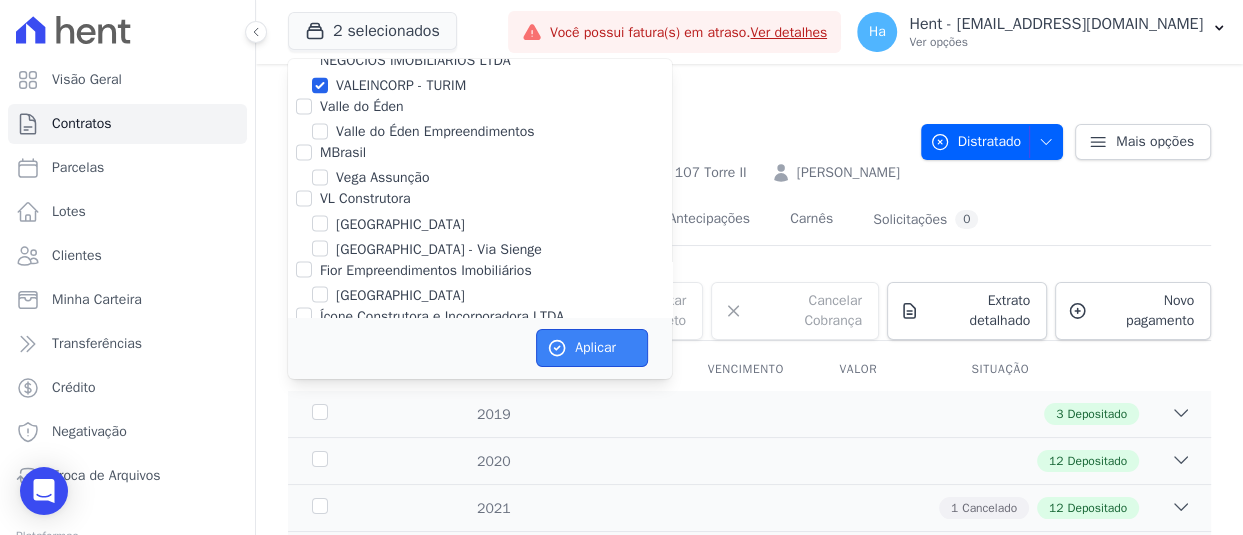 click on "Aplicar" at bounding box center (592, 348) 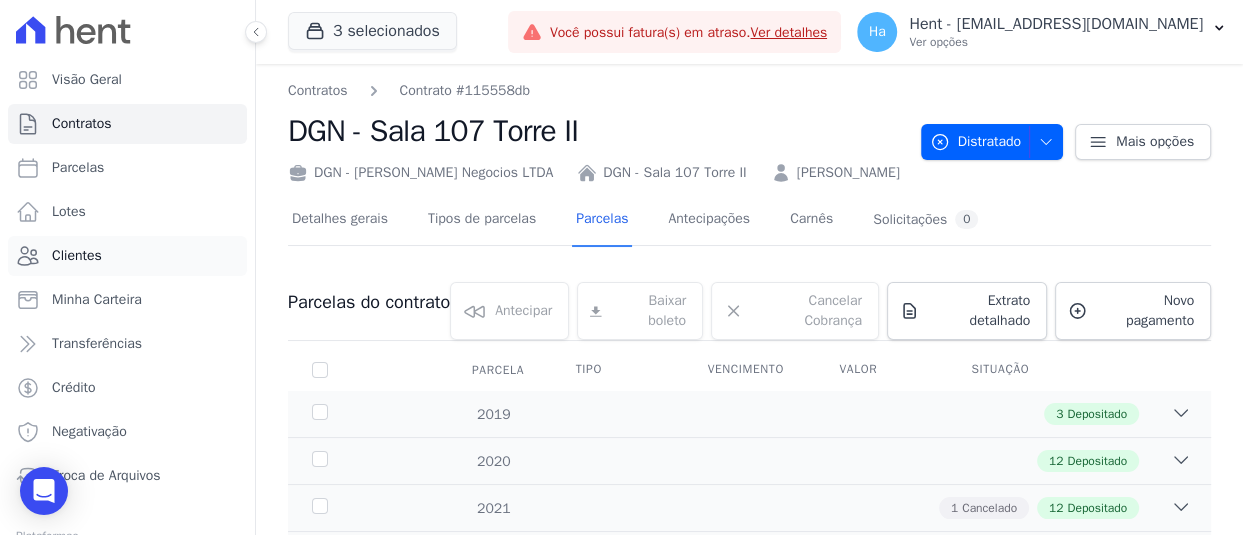 click on "Clientes" at bounding box center [77, 256] 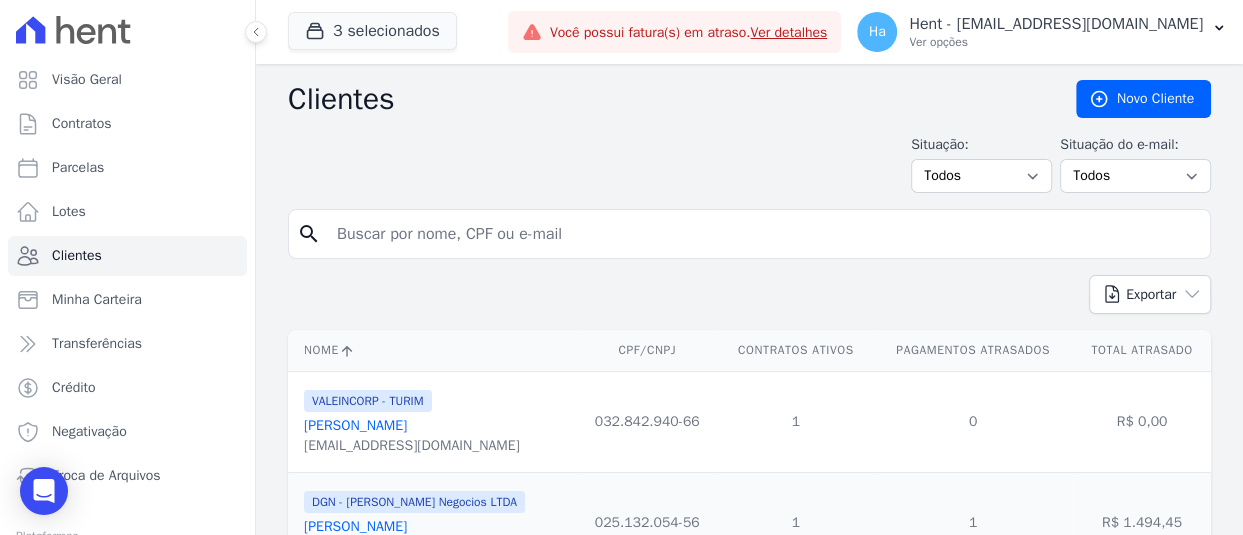 paste on "Barbara Bianca da Rosa Wendt" 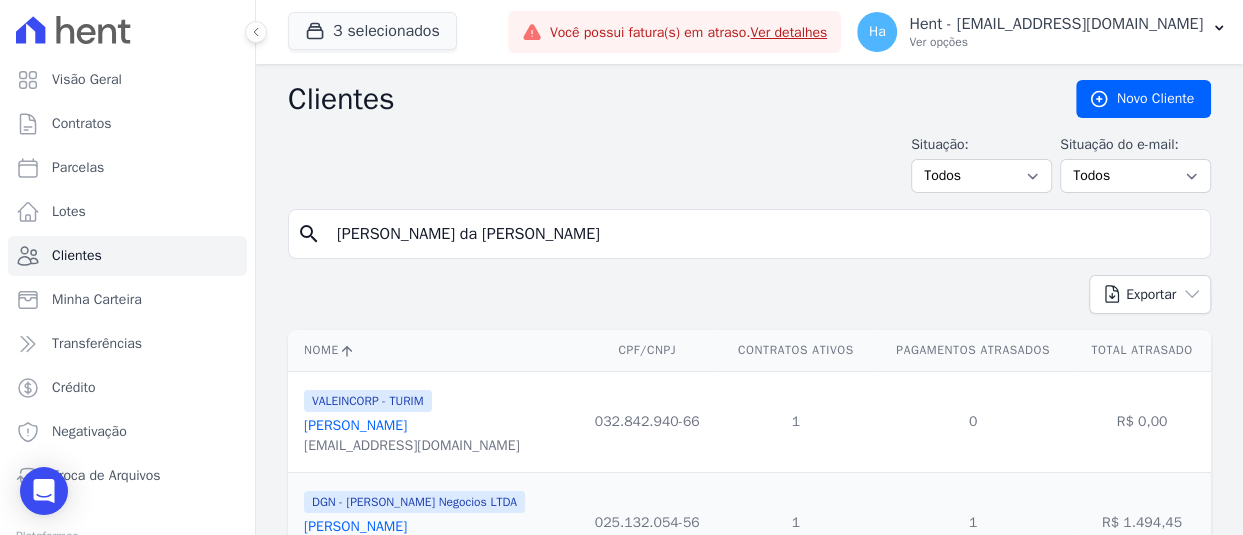 click on "Barbara Bianca da Rosa Wendt" at bounding box center (763, 234) 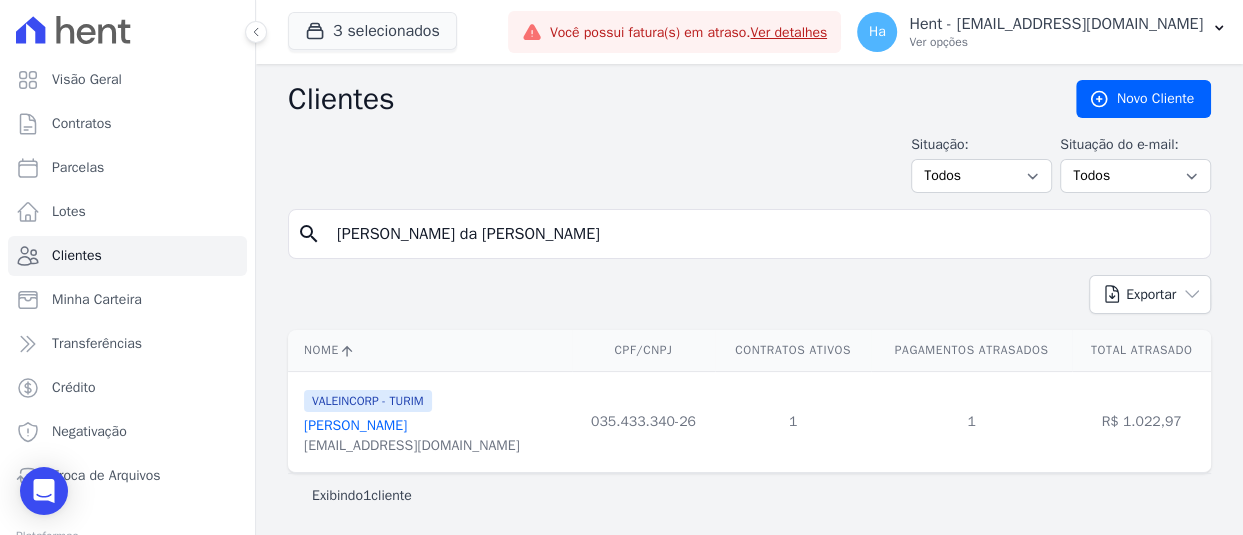 click on "Barbara Bianca Da Rosa Wendt" at bounding box center [355, 425] 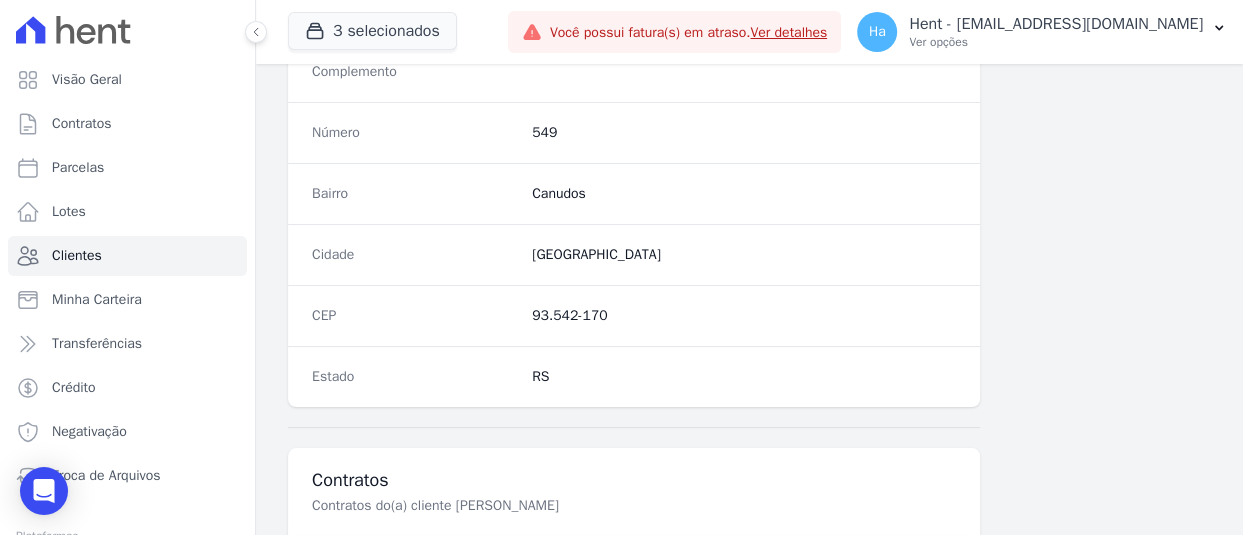 scroll, scrollTop: 1349, scrollLeft: 0, axis: vertical 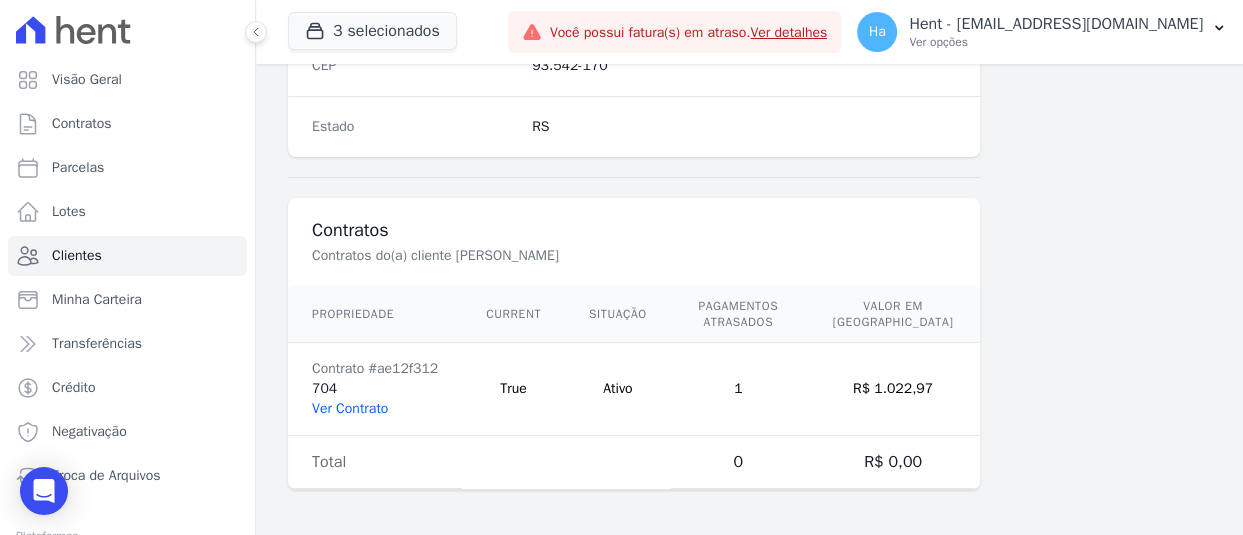 click on "Ver Contrato" at bounding box center (350, 408) 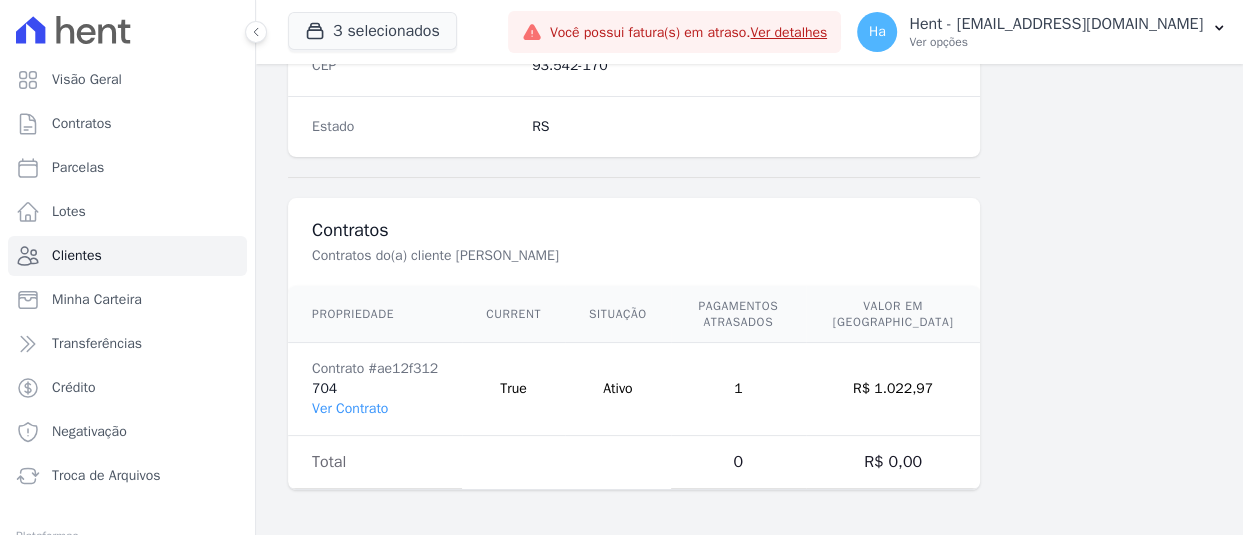 scroll, scrollTop: 1342, scrollLeft: 0, axis: vertical 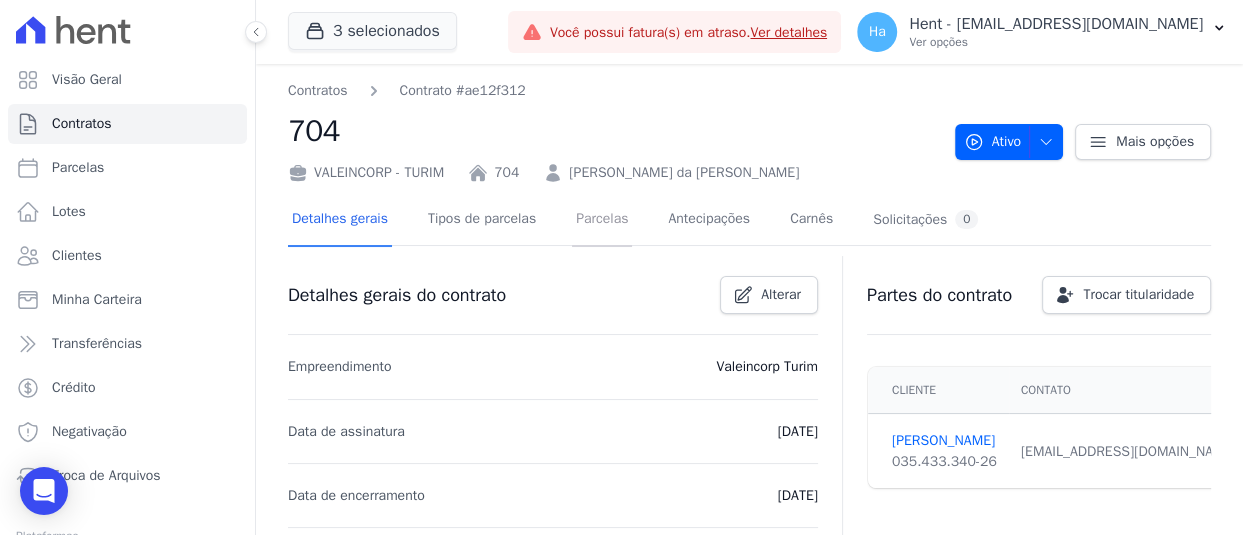 click on "Parcelas" at bounding box center [602, 220] 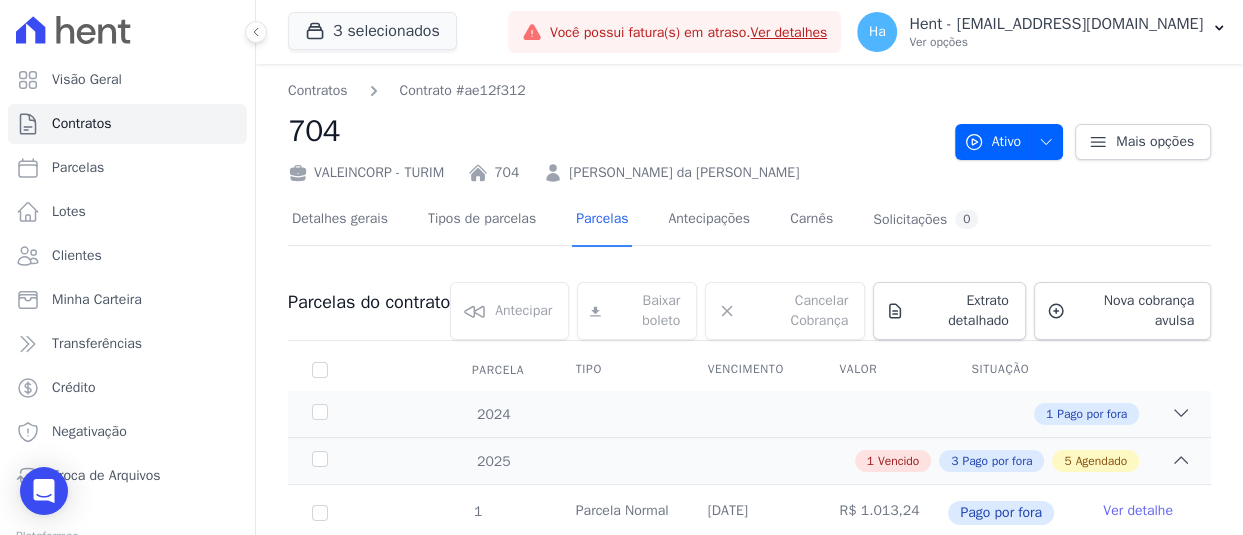 drag, startPoint x: 1226, startPoint y: 128, endPoint x: 1224, endPoint y: 285, distance: 157.01274 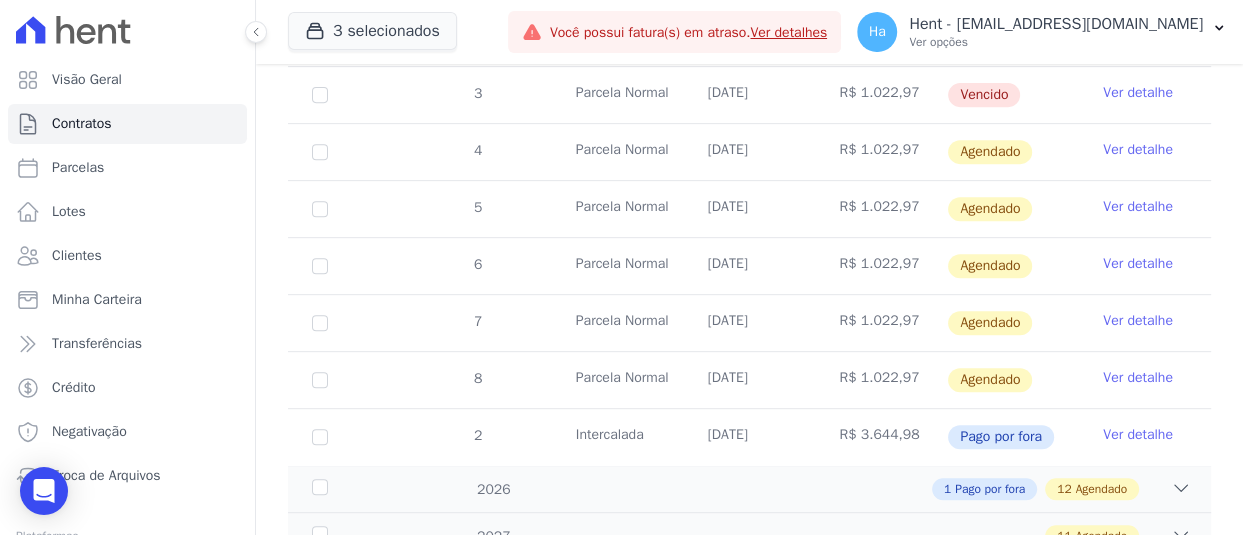scroll, scrollTop: 613, scrollLeft: 0, axis: vertical 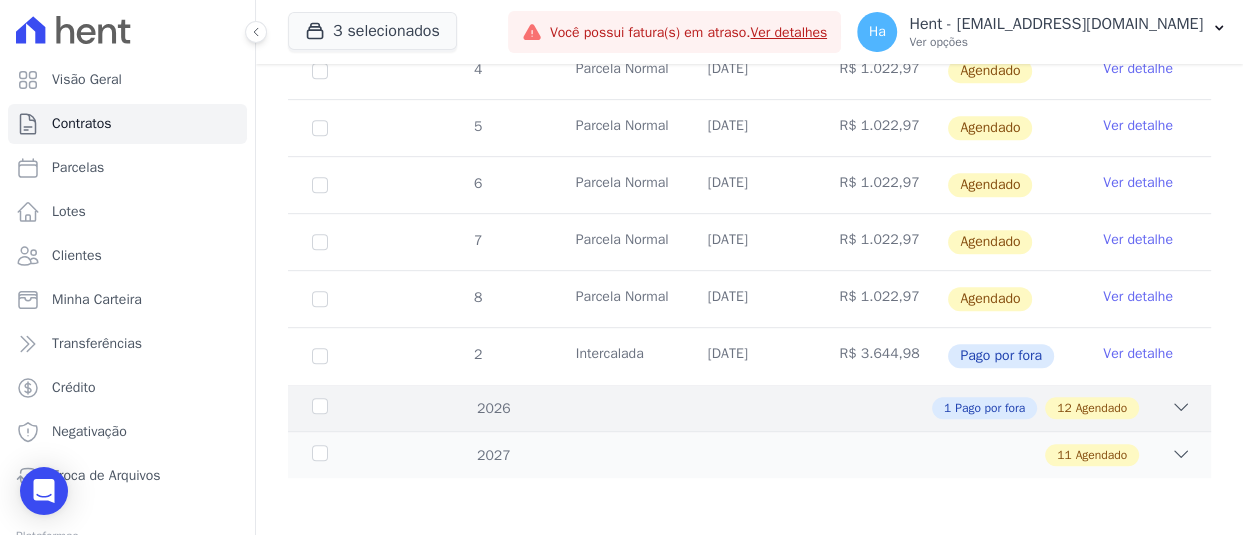 click 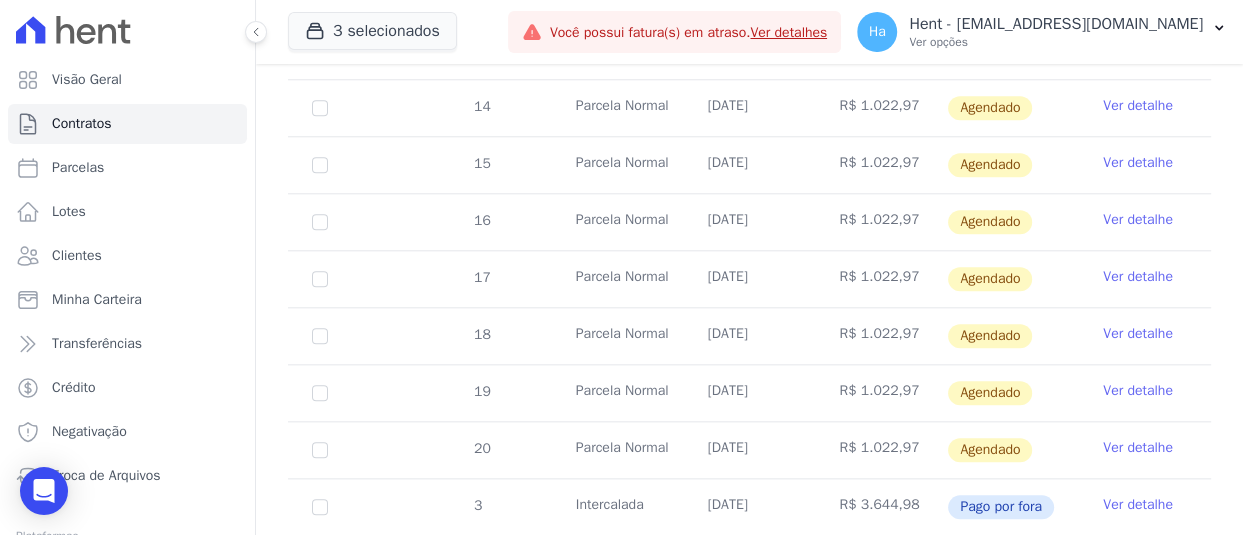scroll, scrollTop: 1353, scrollLeft: 0, axis: vertical 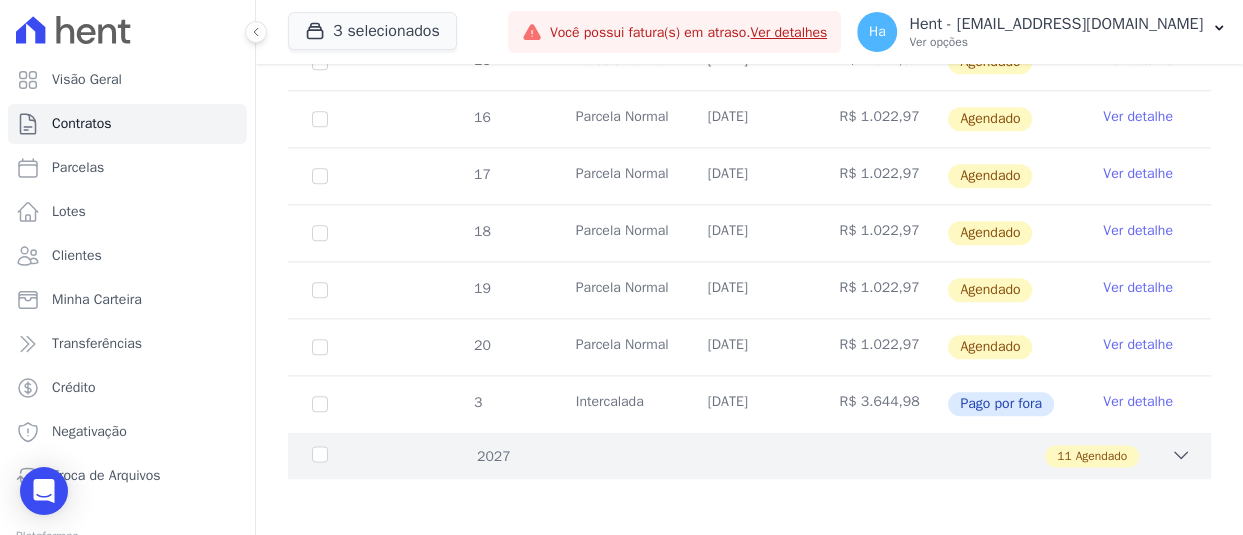 click at bounding box center (1181, 456) 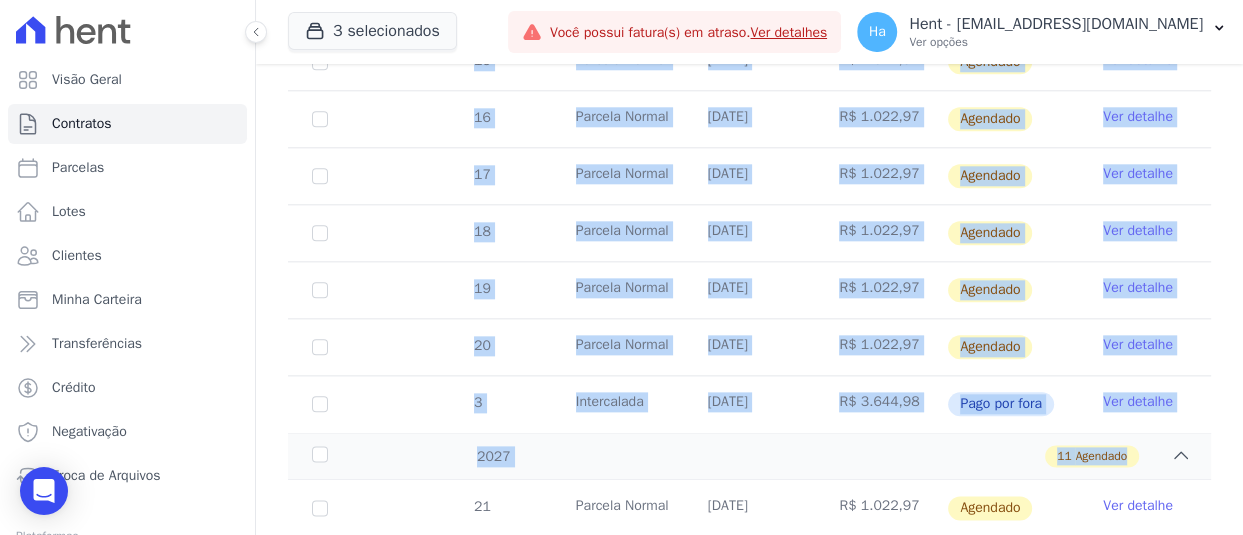 drag, startPoint x: 1226, startPoint y: 366, endPoint x: 1240, endPoint y: 427, distance: 62.58594 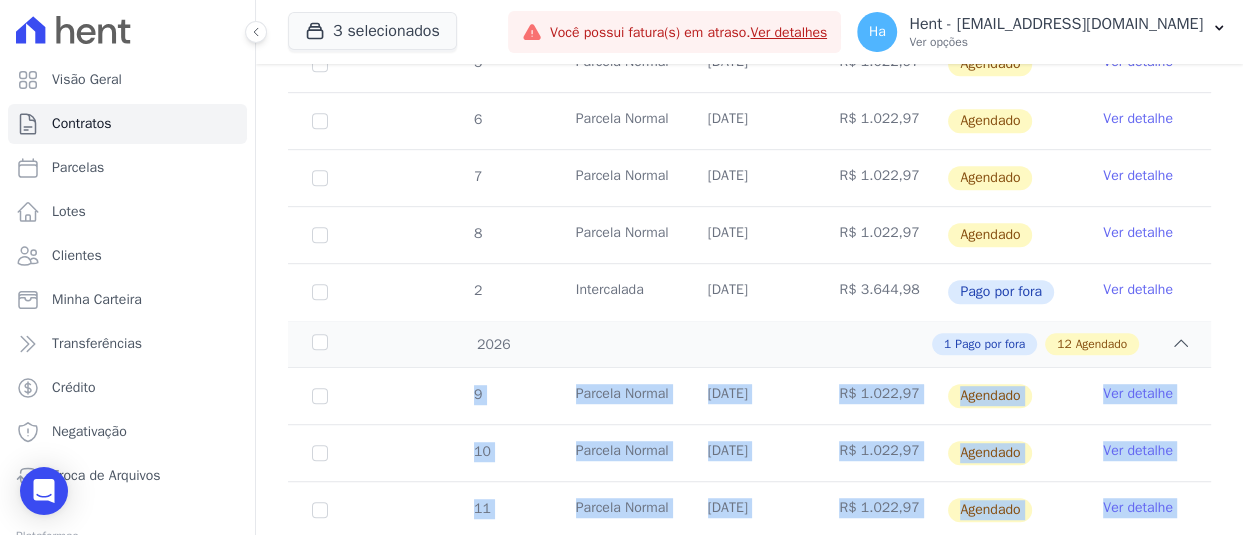 scroll, scrollTop: 671, scrollLeft: 0, axis: vertical 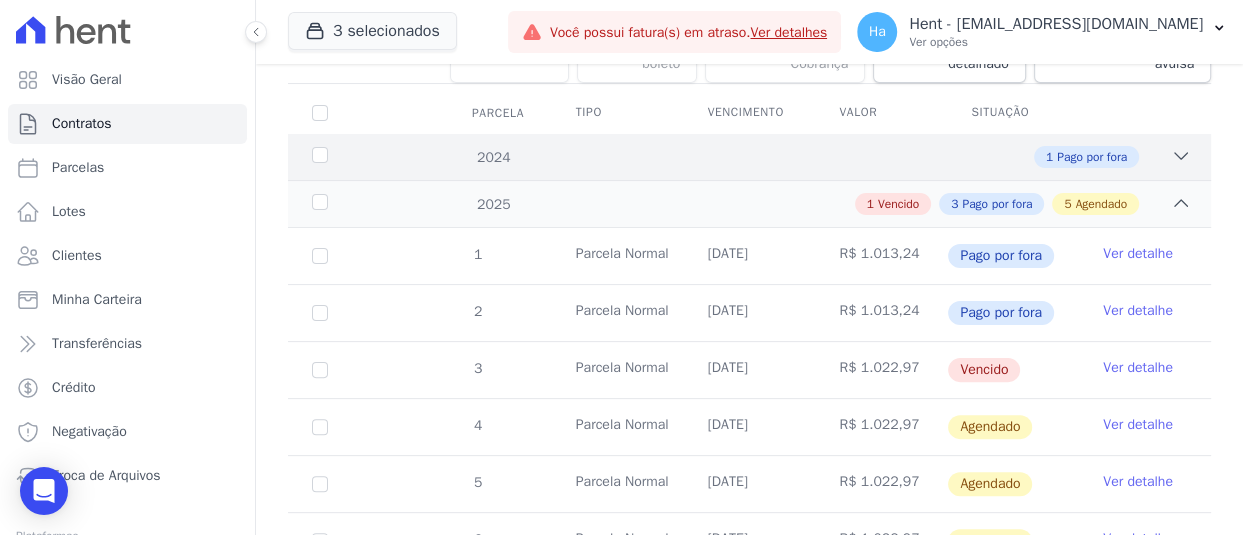 click 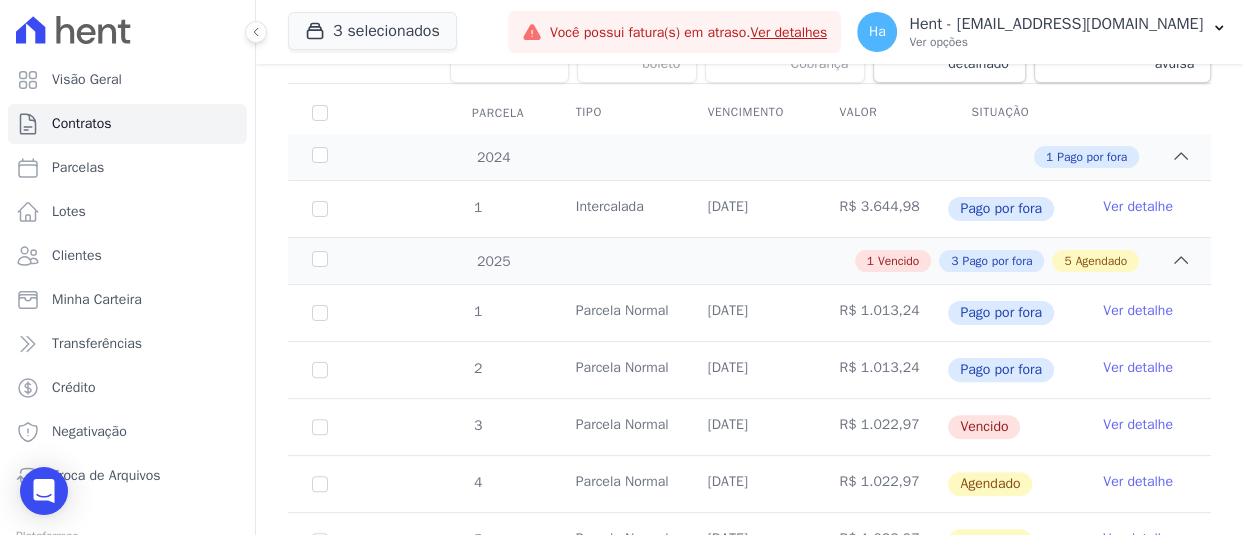 click on "Ver detalhe" at bounding box center (1138, 425) 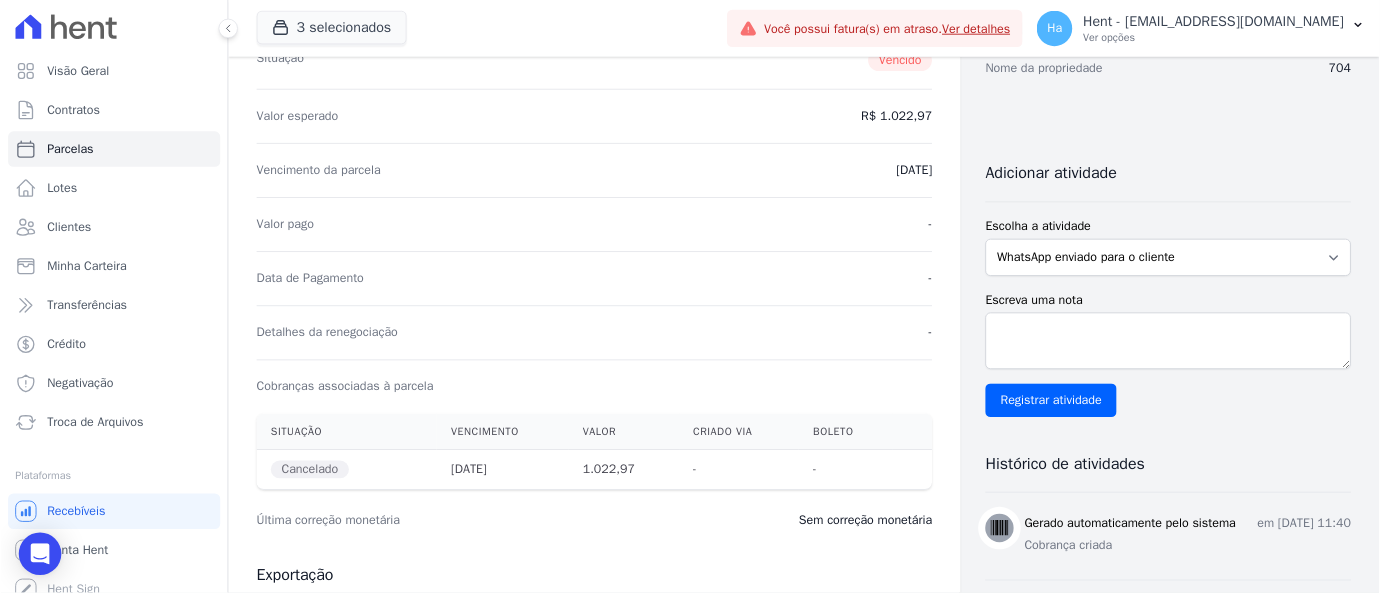 scroll, scrollTop: 320, scrollLeft: 0, axis: vertical 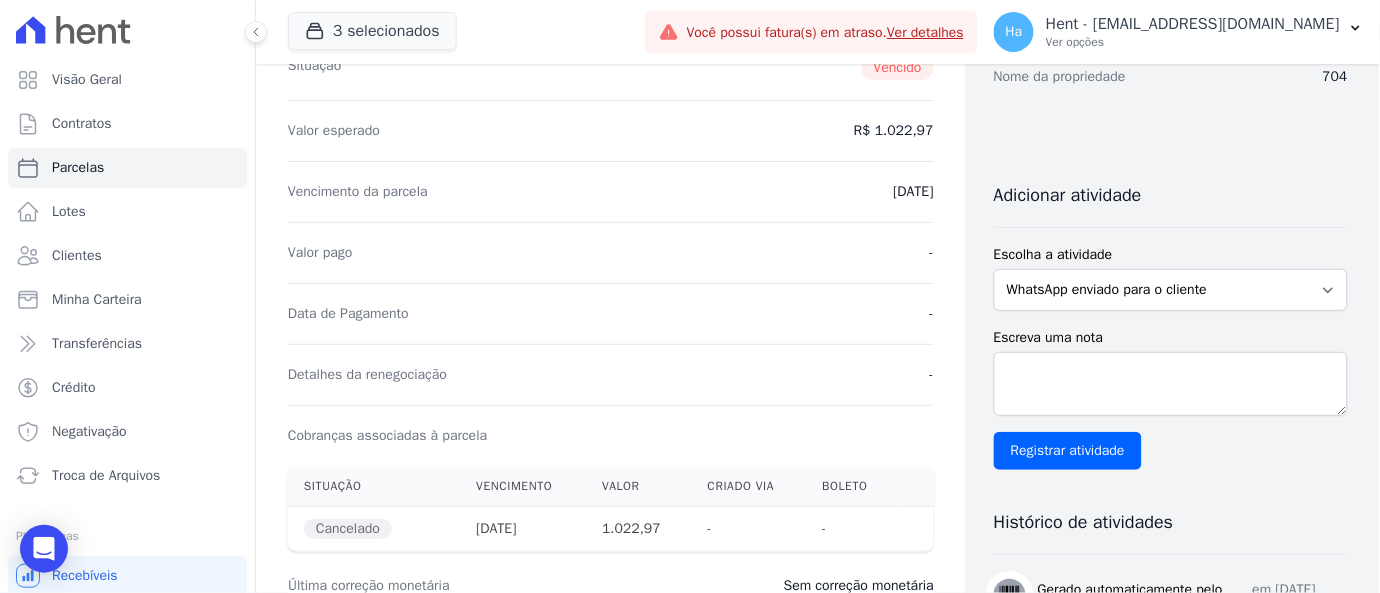 drag, startPoint x: 1192, startPoint y: 0, endPoint x: 742, endPoint y: 288, distance: 534.2696 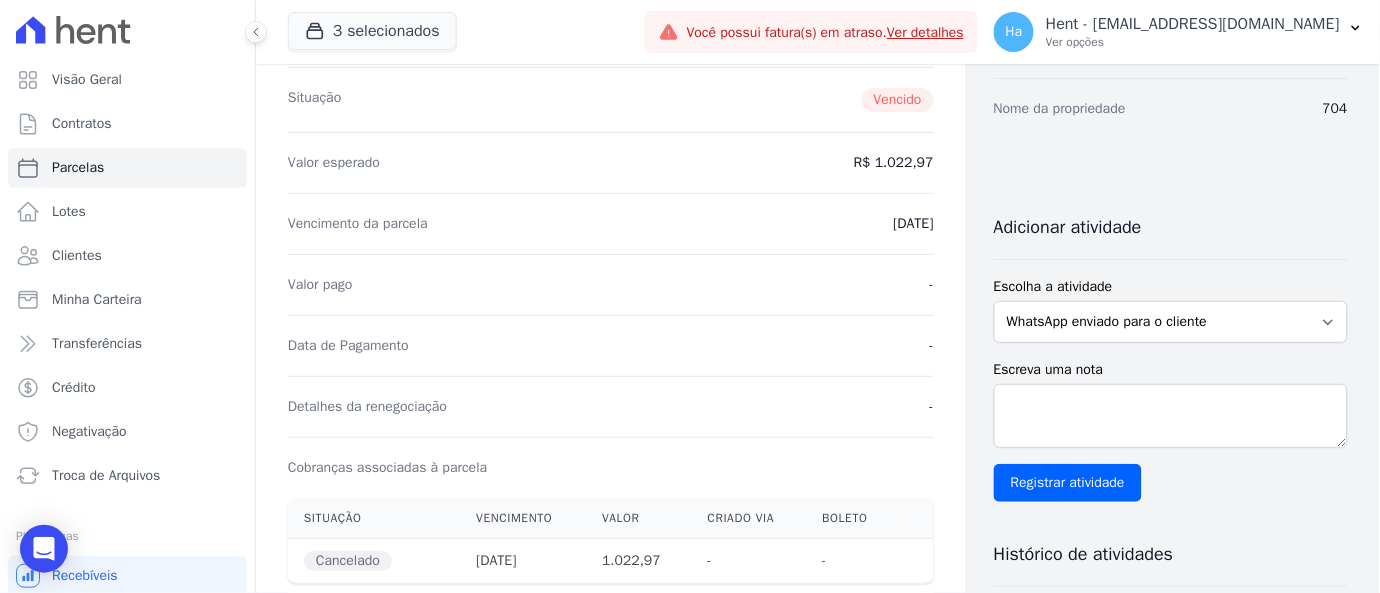 scroll, scrollTop: 283, scrollLeft: 0, axis: vertical 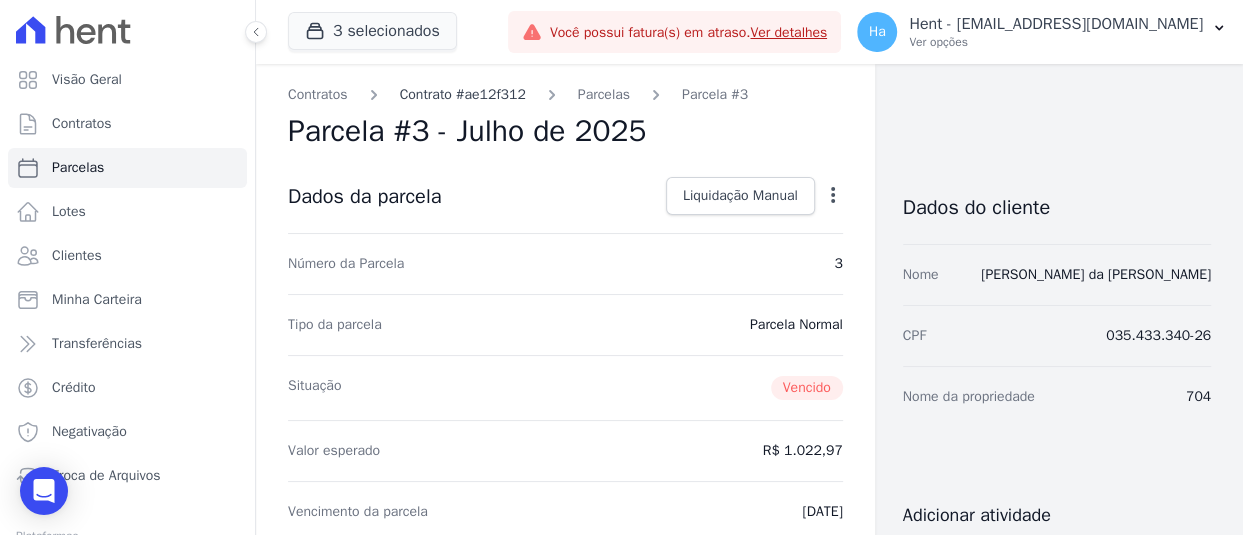 click on "Contrato
#ae12f312" at bounding box center (463, 94) 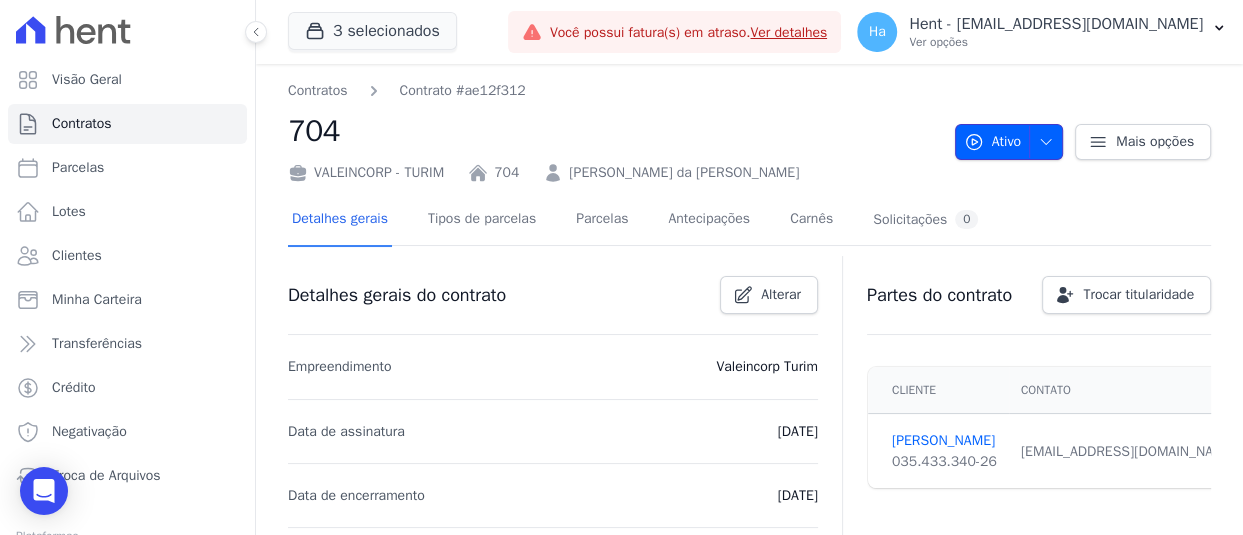 click 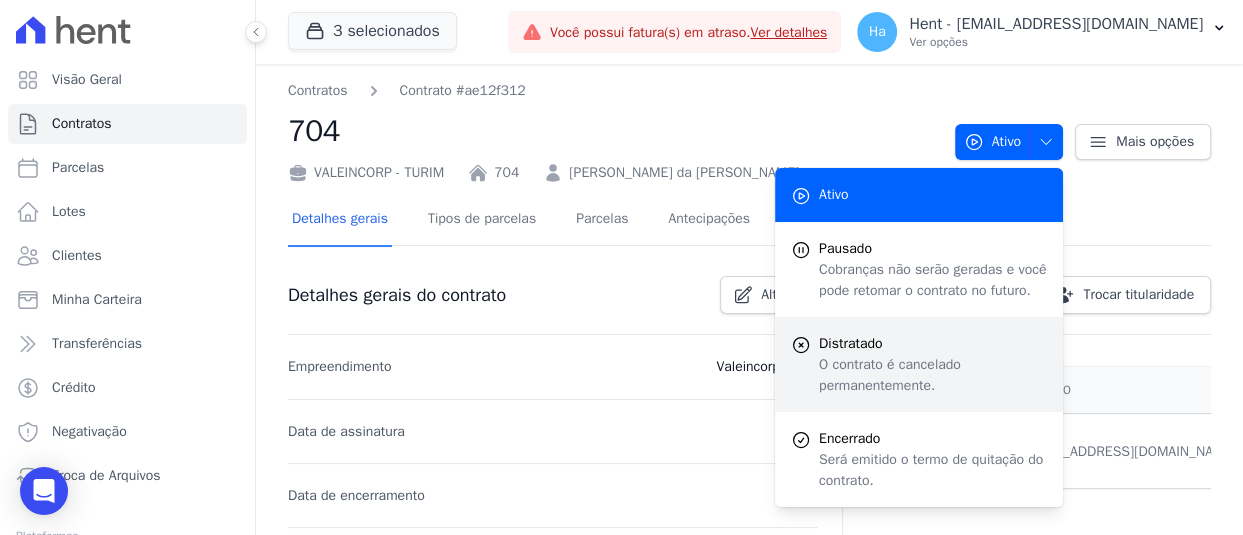 click on "O contrato é cancelado permanentemente." at bounding box center (933, 375) 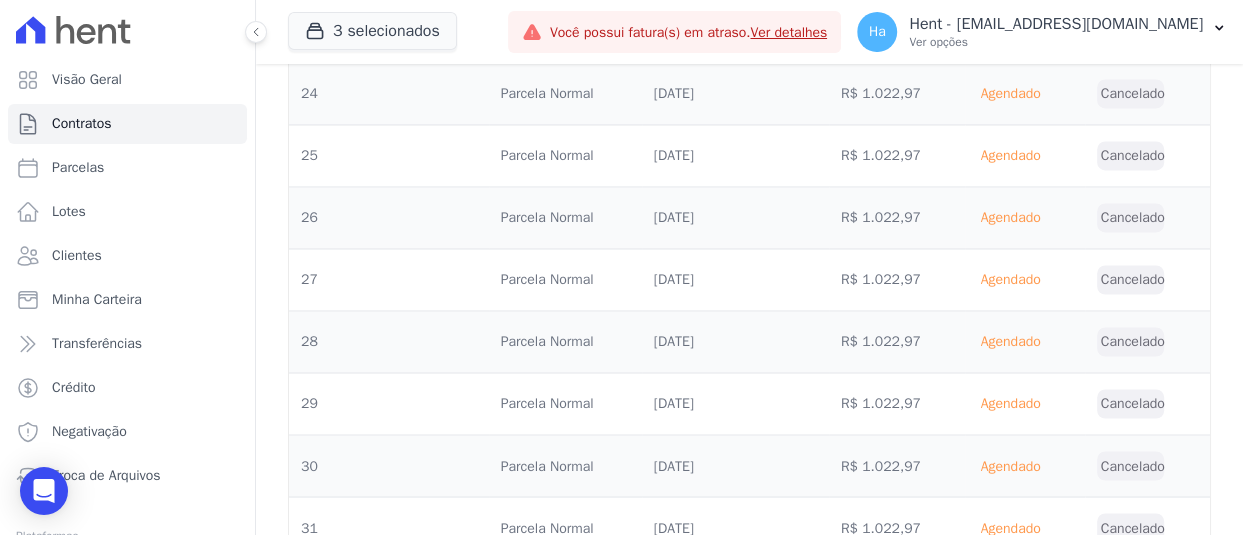 scroll, scrollTop: 2203, scrollLeft: 0, axis: vertical 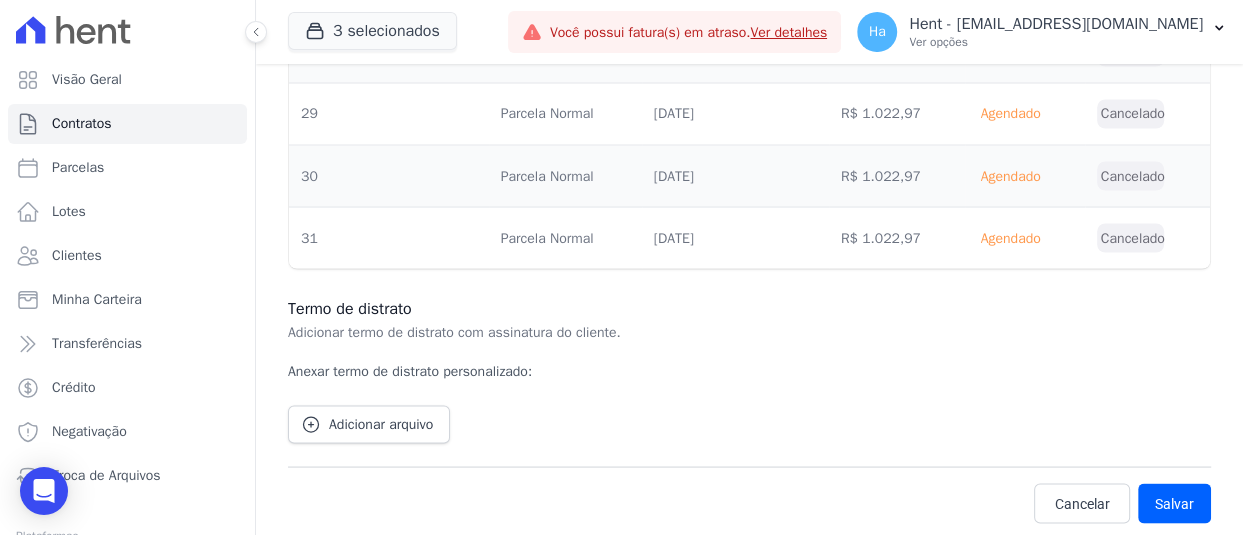 click on "Termo de distrato
Adicionar termo de distrato com assinatura do cliente.
Anexar termo de distrato personalizado:
Adicionar arquivo" at bounding box center [749, 377] 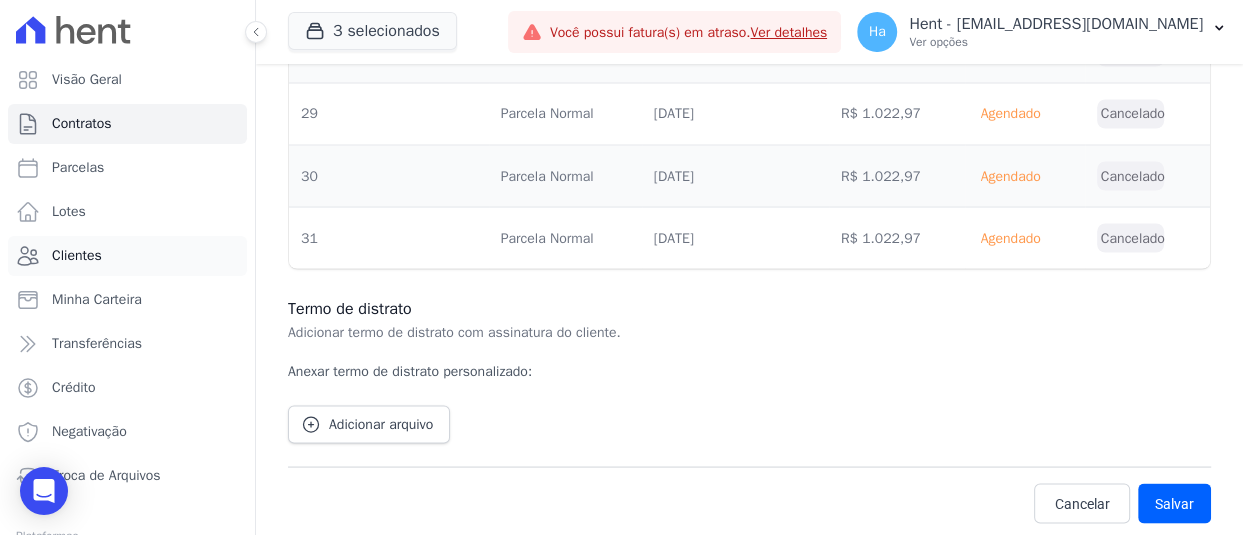 click on "Clientes" at bounding box center [127, 256] 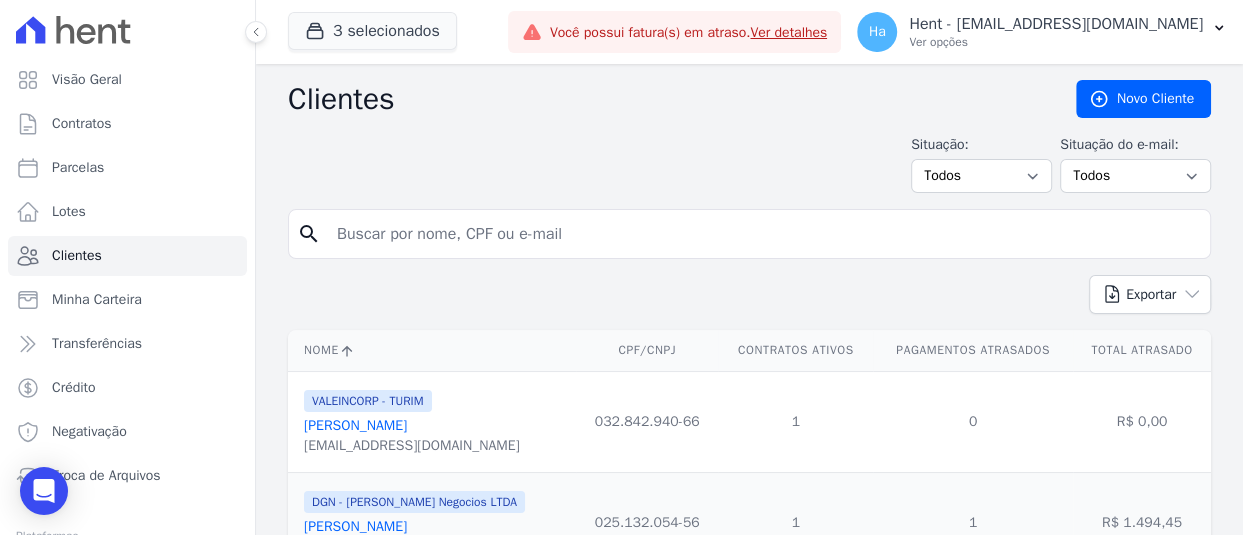 paste on "Carine Fabiana Saul" 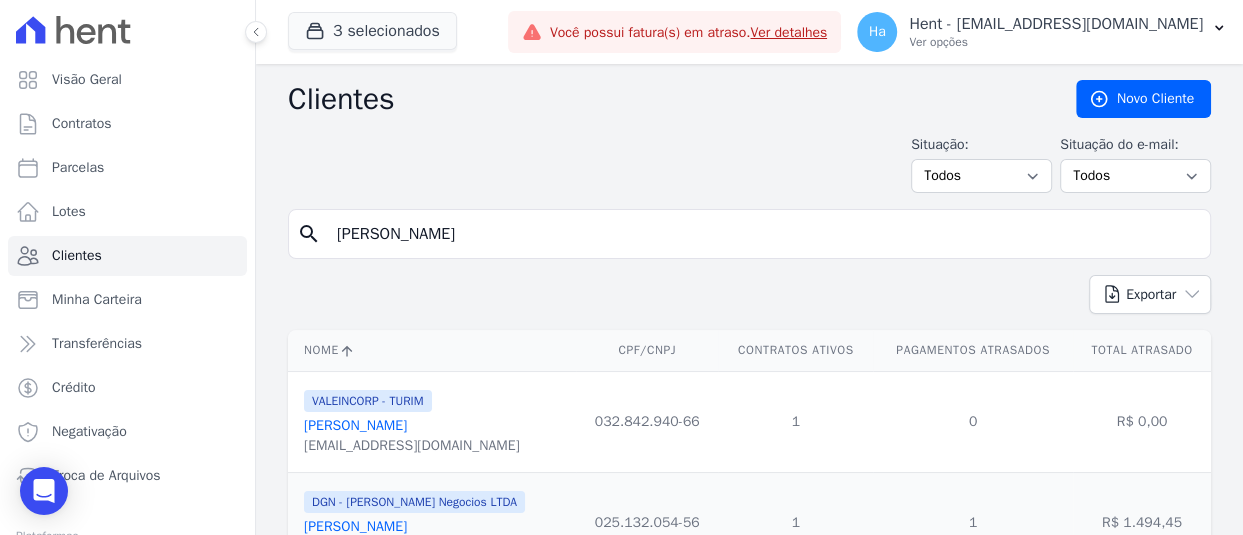 type on "Carine Fabiana Saul" 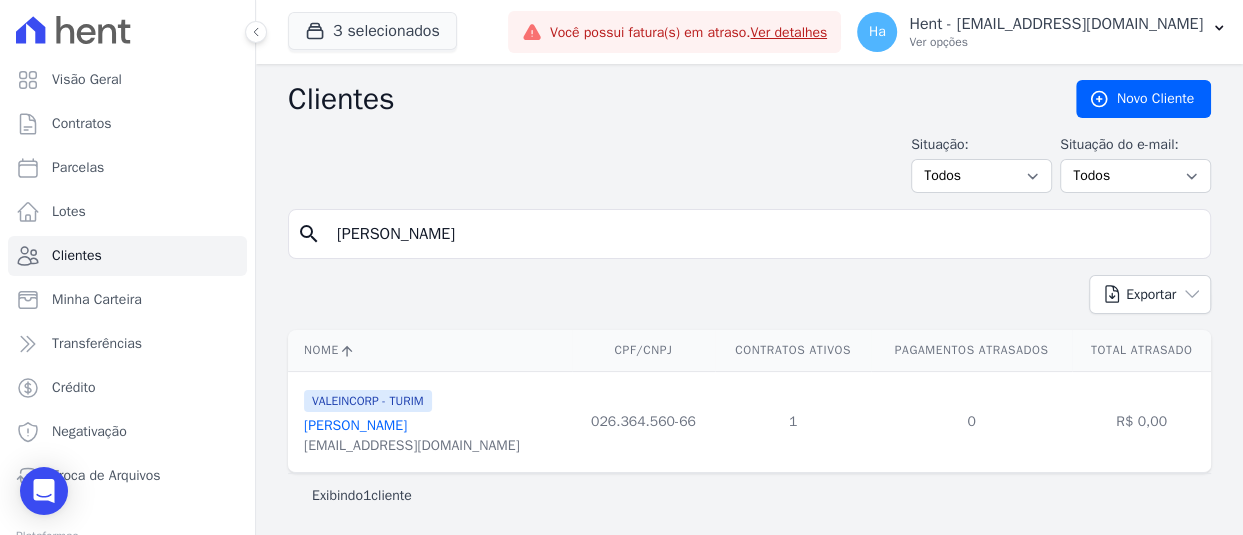 click on "Carine Fabiana Saul" at bounding box center [355, 425] 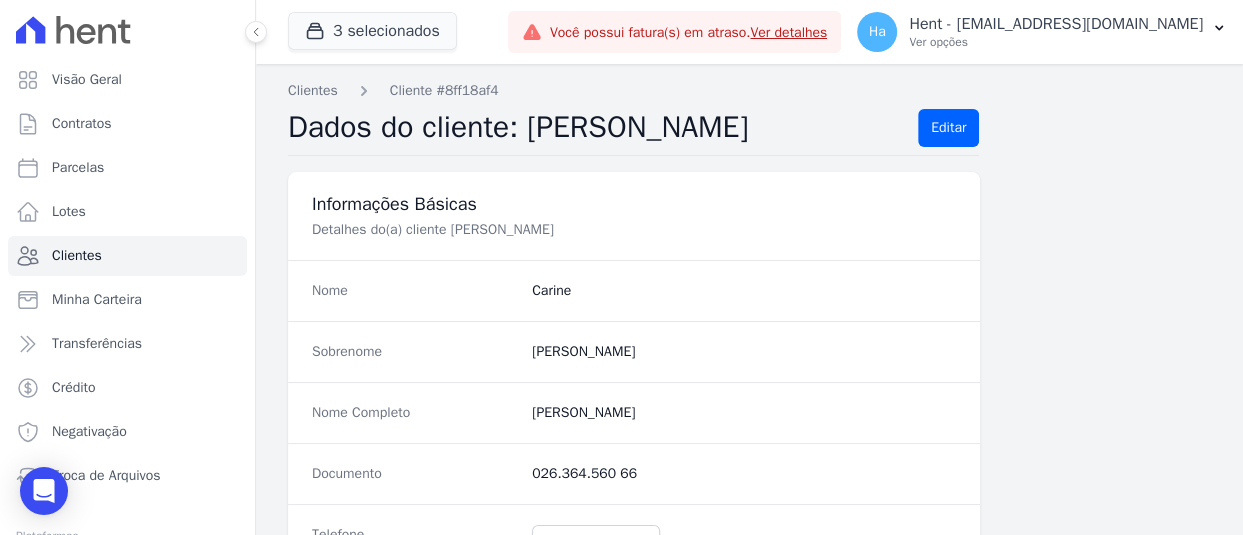 scroll, scrollTop: 1349, scrollLeft: 0, axis: vertical 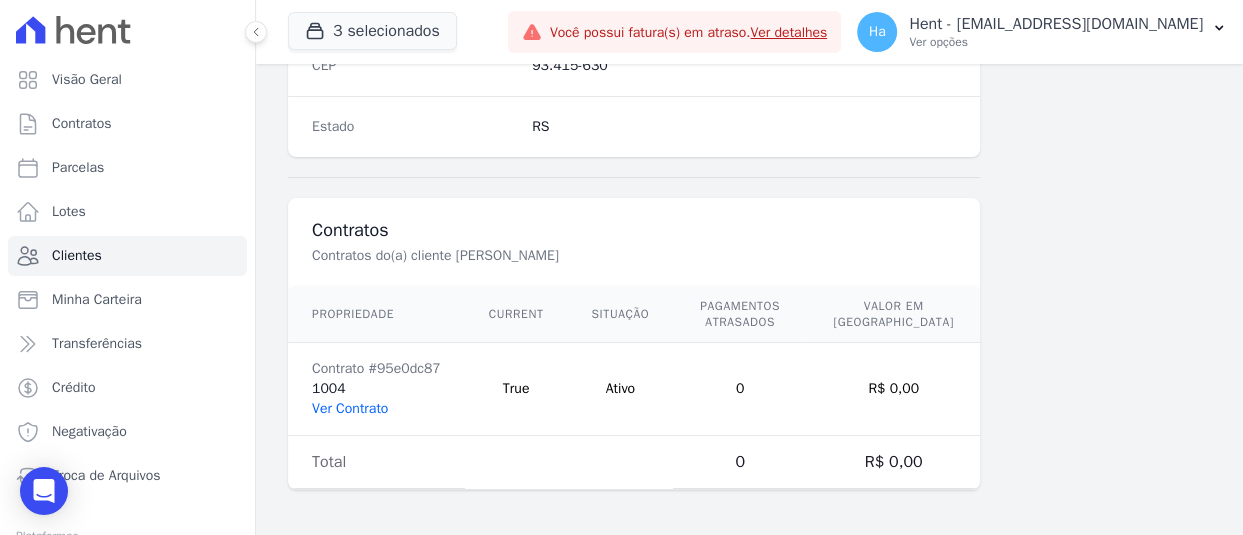 click on "Ver Contrato" at bounding box center [350, 408] 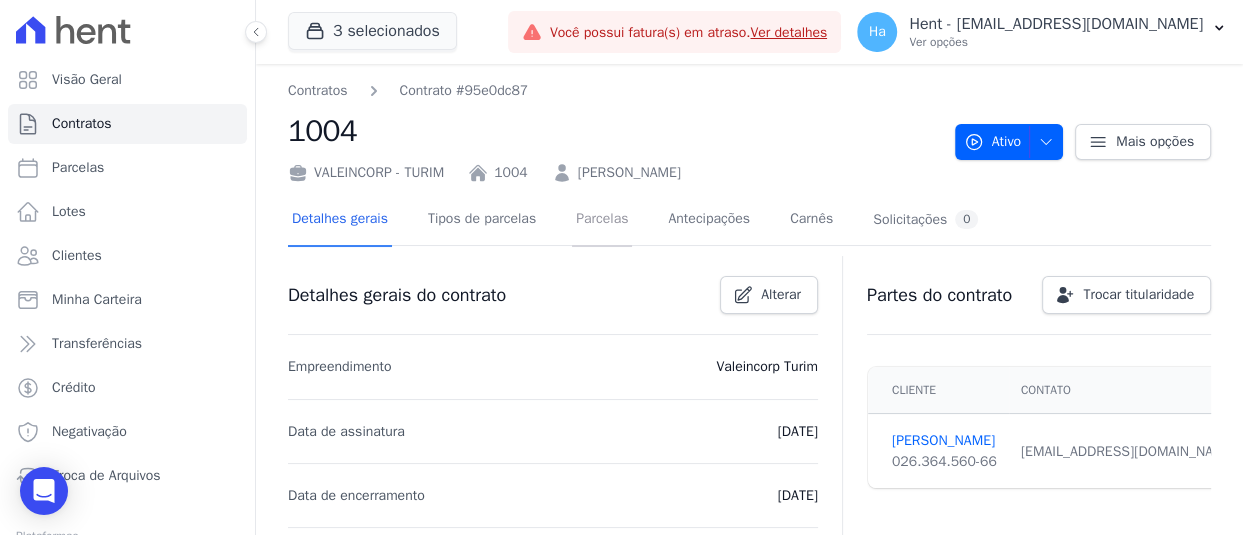 click on "Parcelas" at bounding box center [602, 220] 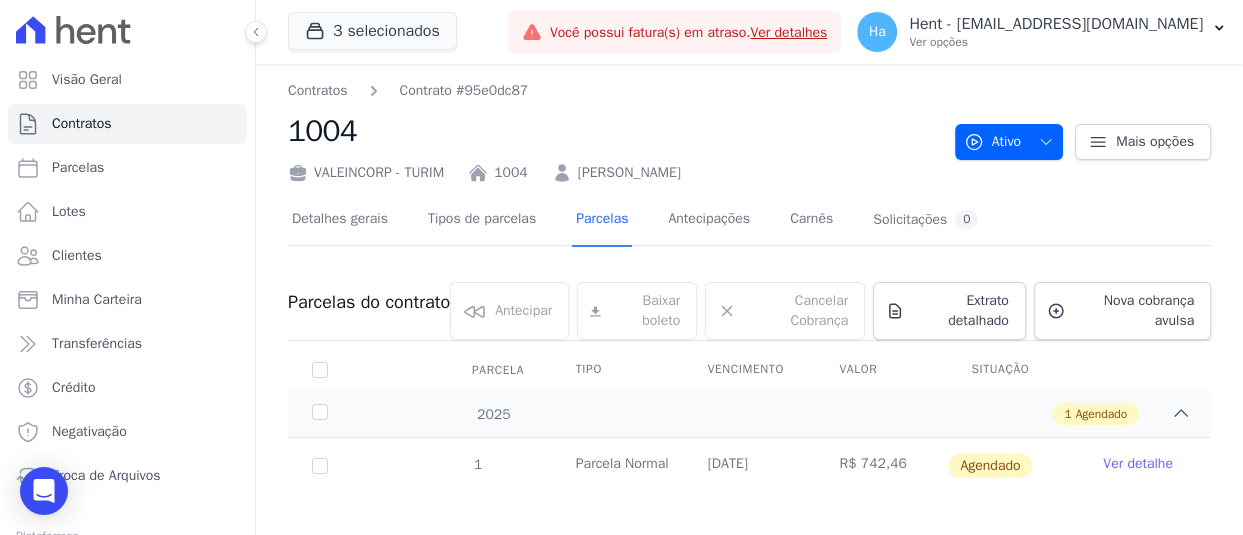 scroll, scrollTop: 18, scrollLeft: 0, axis: vertical 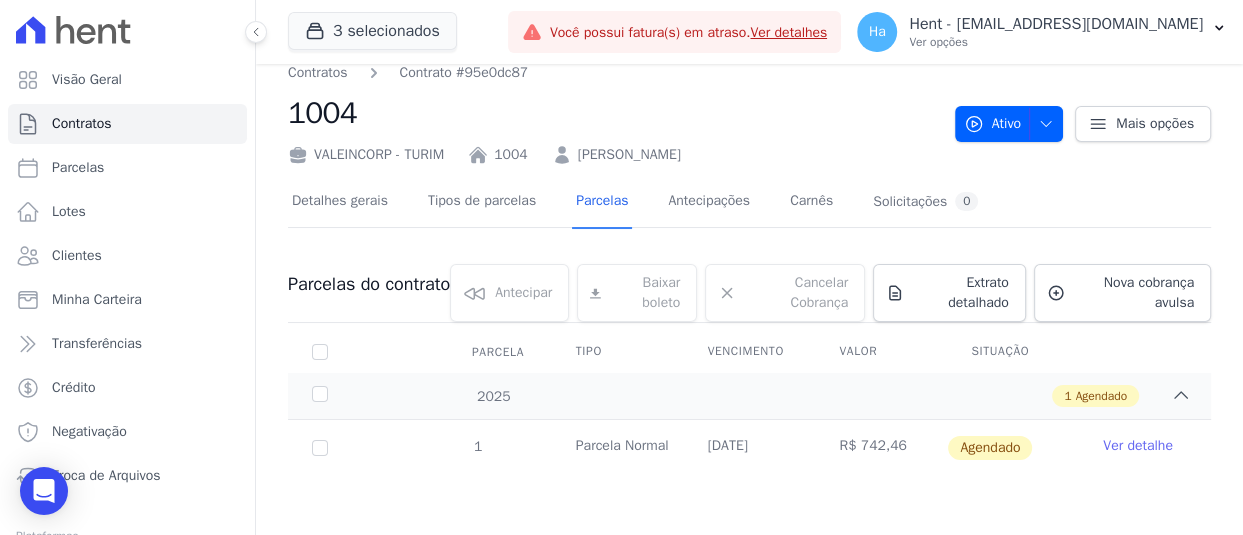 click on "Ver detalhe" at bounding box center (1138, 446) 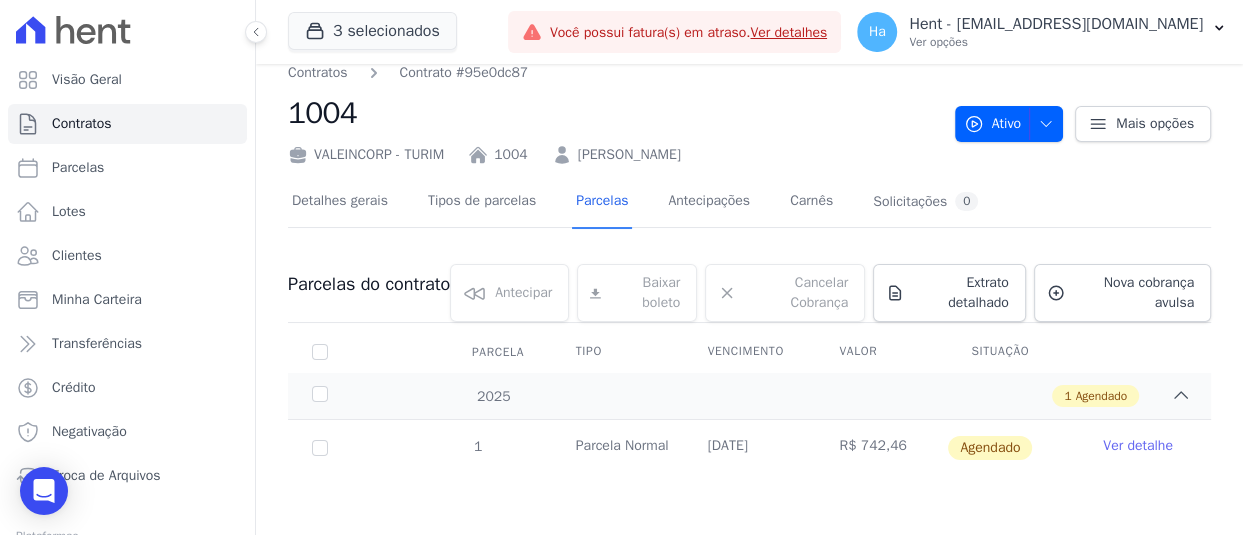 click on "Carine Fabiana Saul" at bounding box center [629, 154] 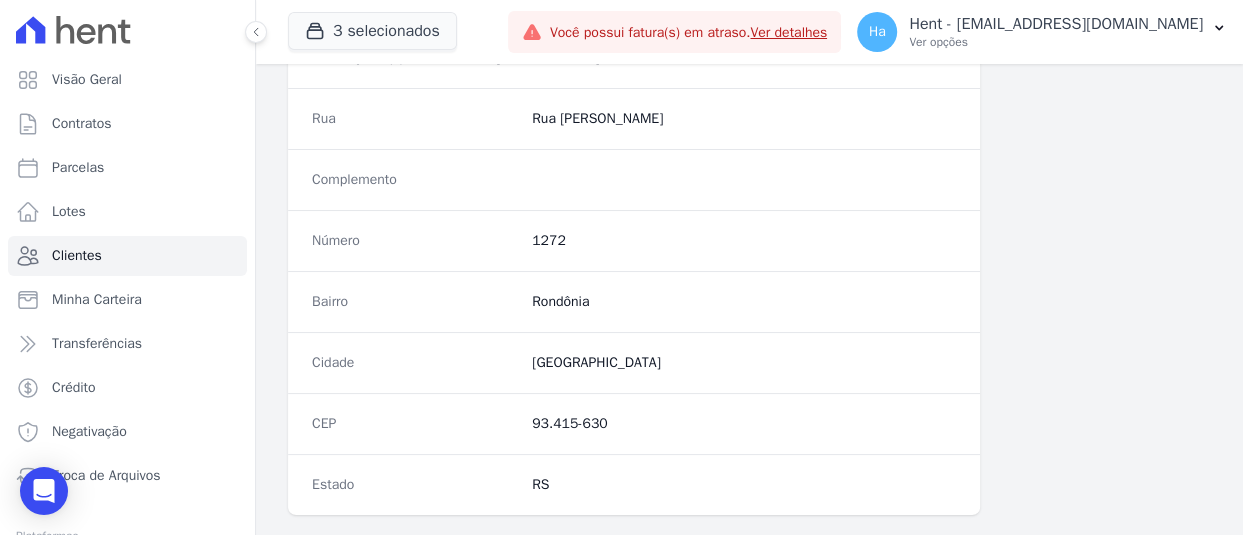 scroll, scrollTop: 1349, scrollLeft: 0, axis: vertical 